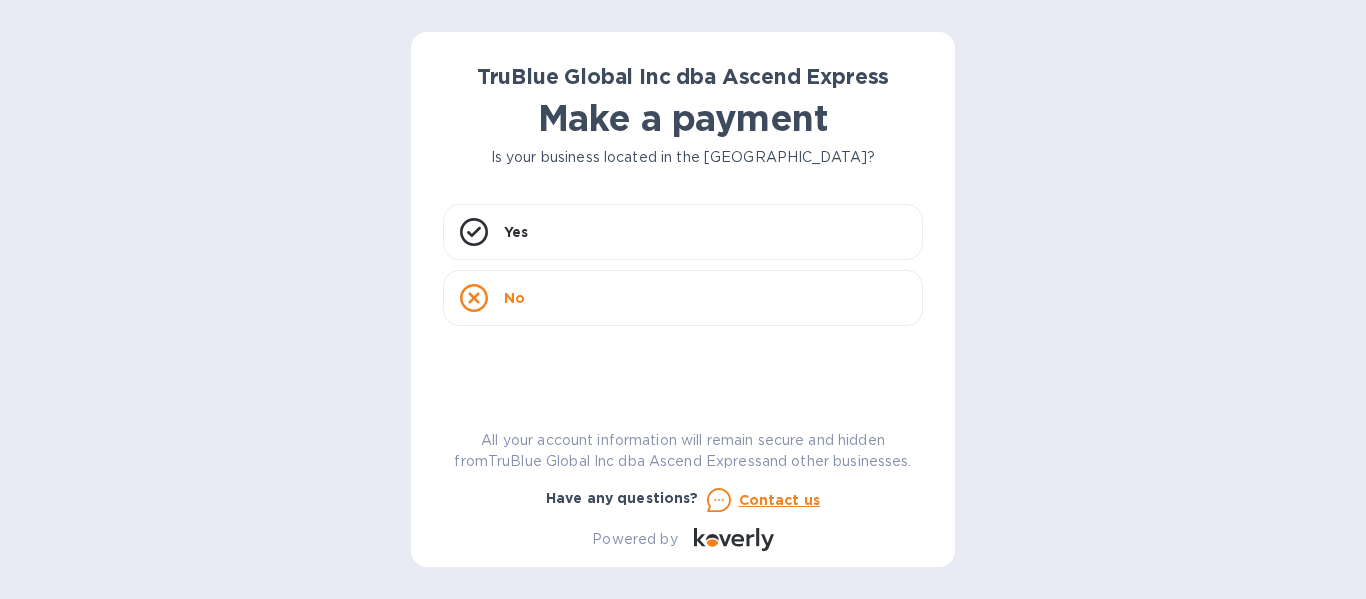scroll, scrollTop: 0, scrollLeft: 0, axis: both 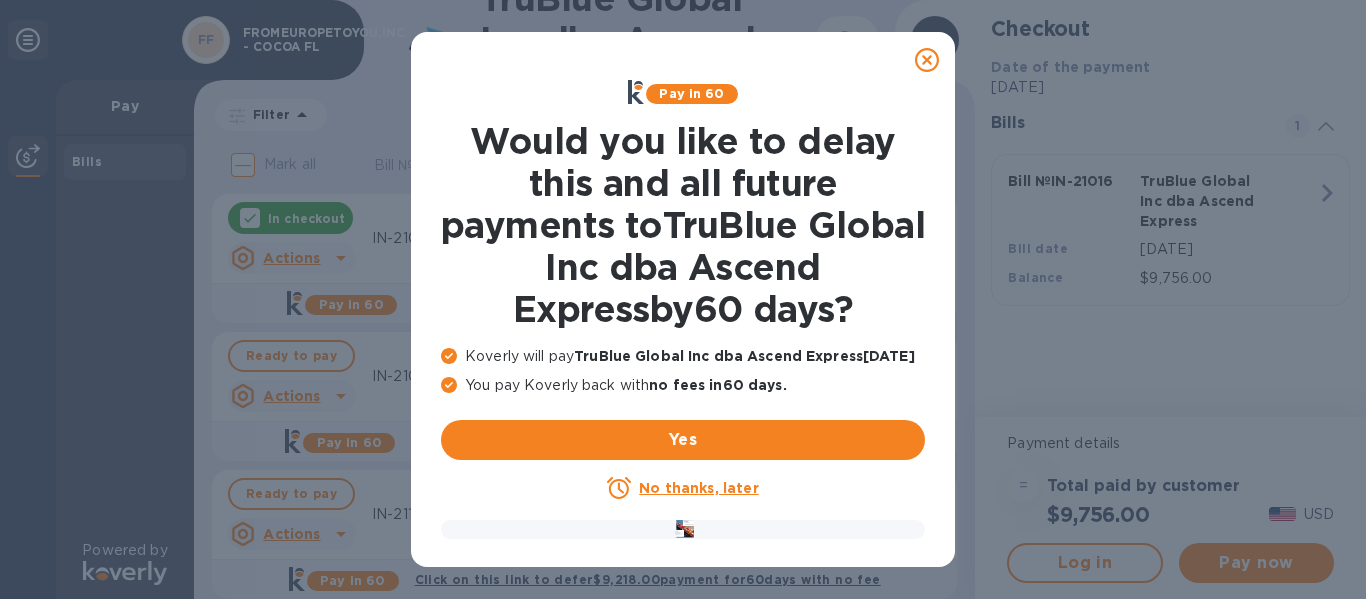 click on "No thanks, later" at bounding box center (698, 488) 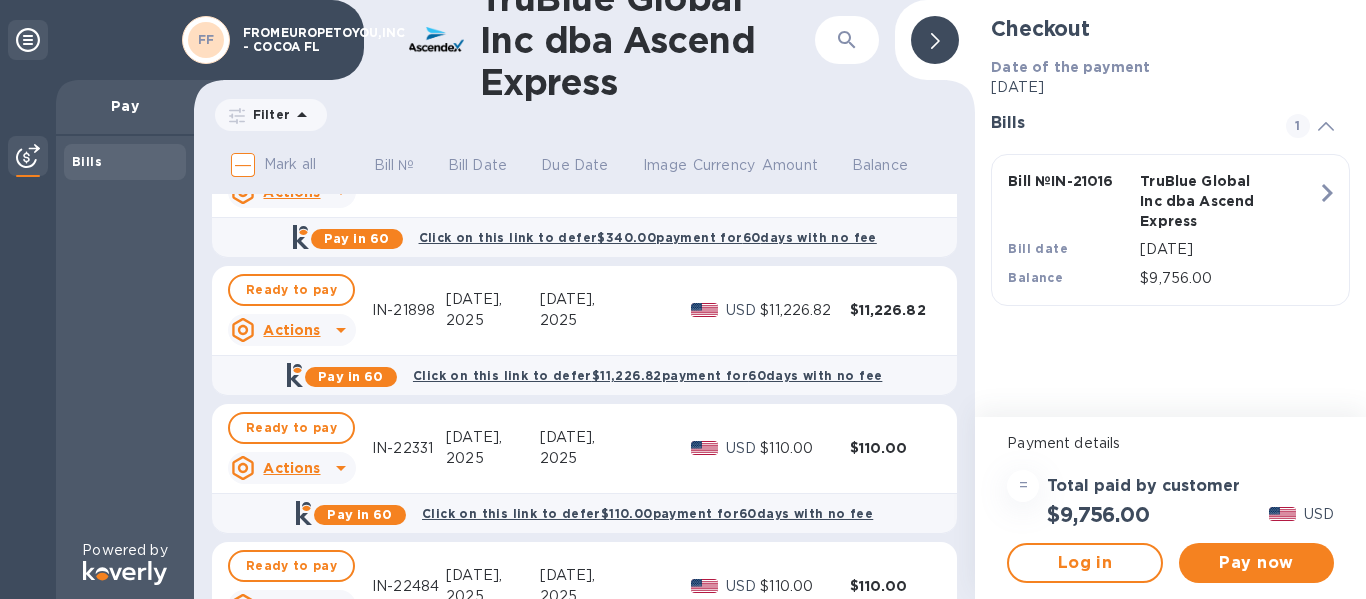 scroll, scrollTop: 560, scrollLeft: 0, axis: vertical 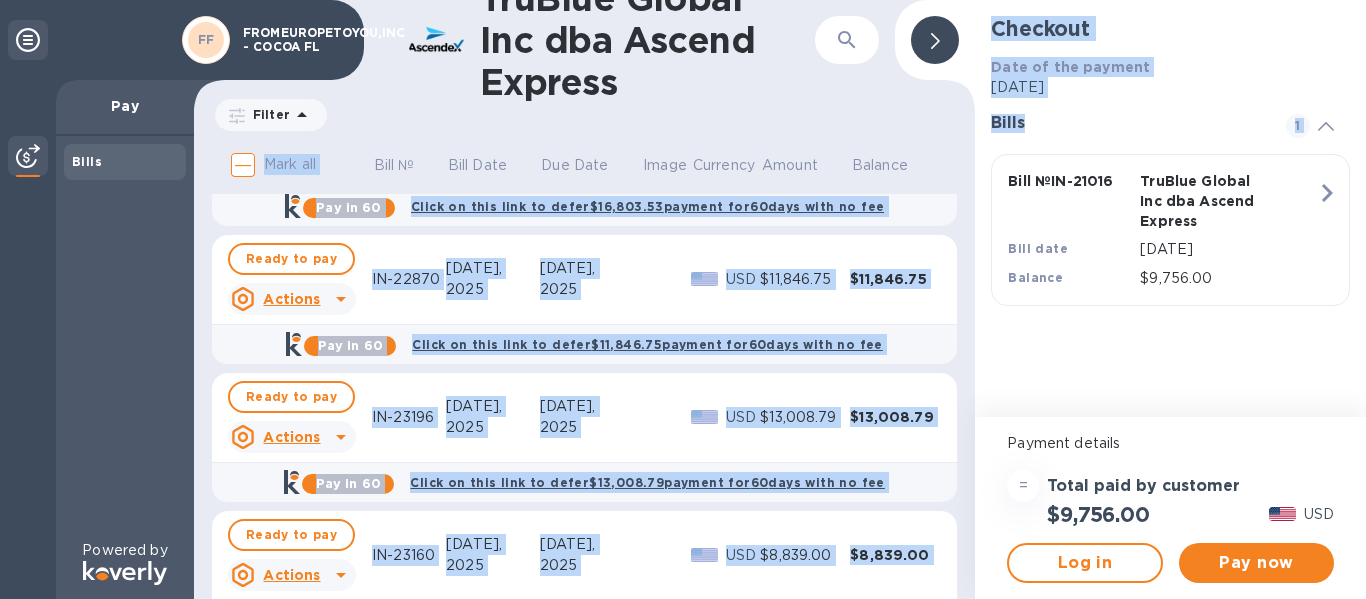 drag, startPoint x: 975, startPoint y: 201, endPoint x: 970, endPoint y: 192, distance: 10.29563 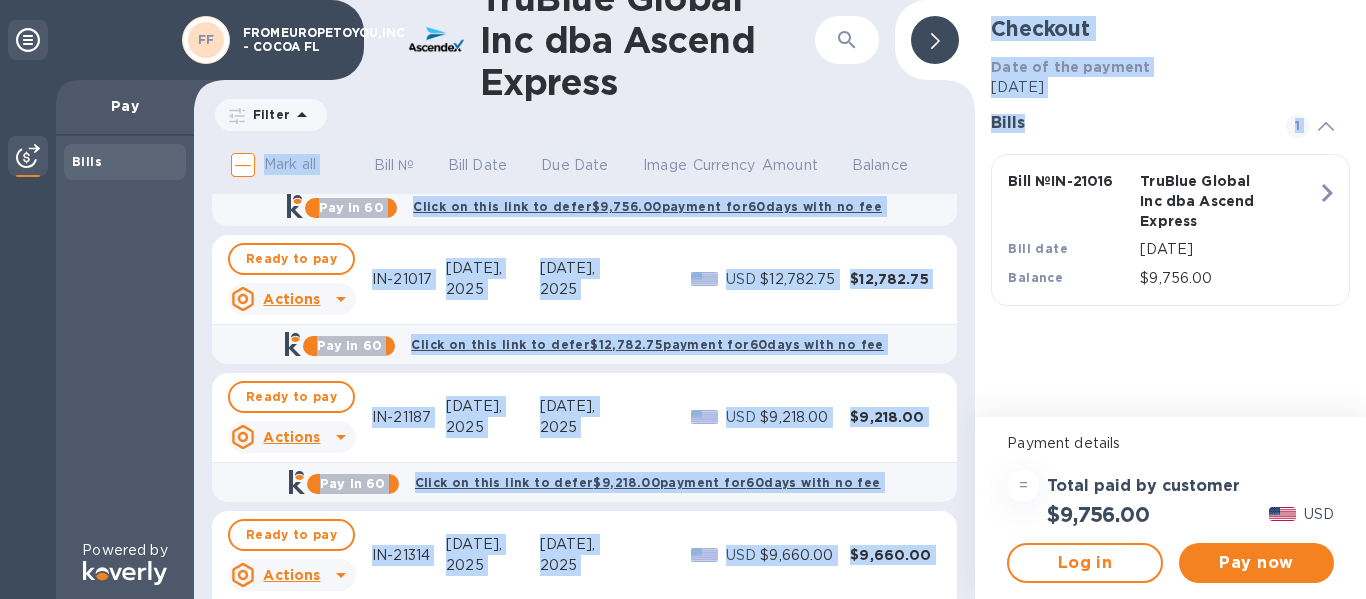 scroll, scrollTop: 0, scrollLeft: 0, axis: both 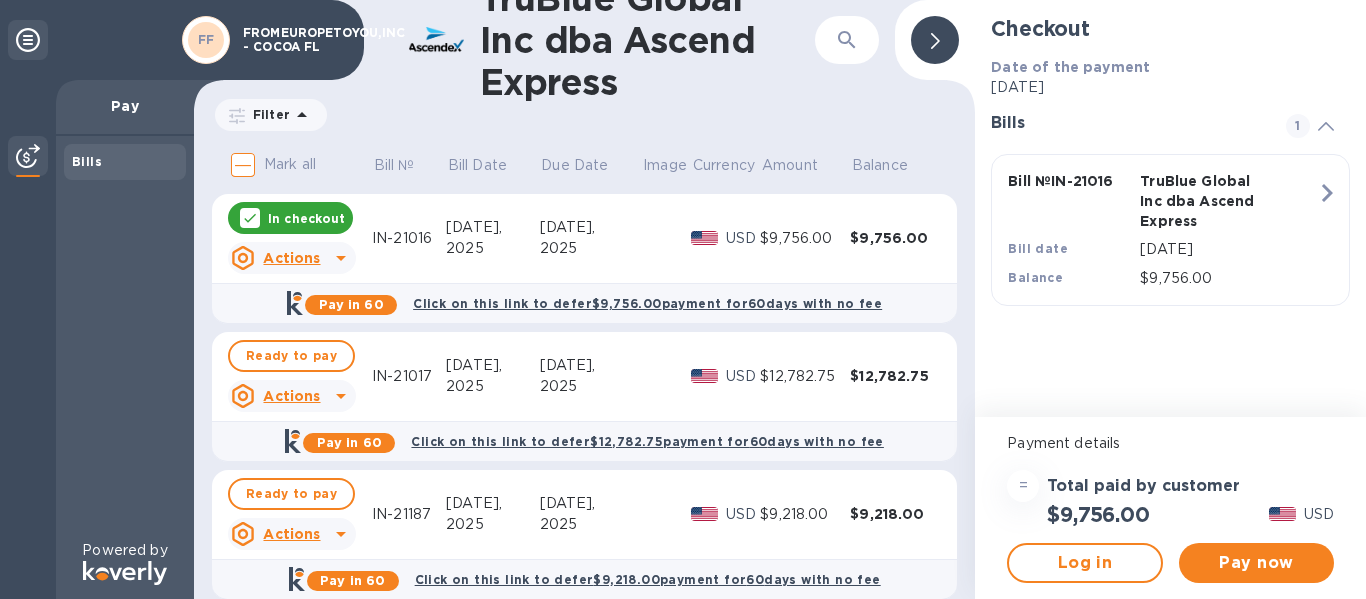 click on "In checkout" at bounding box center (306, 218) 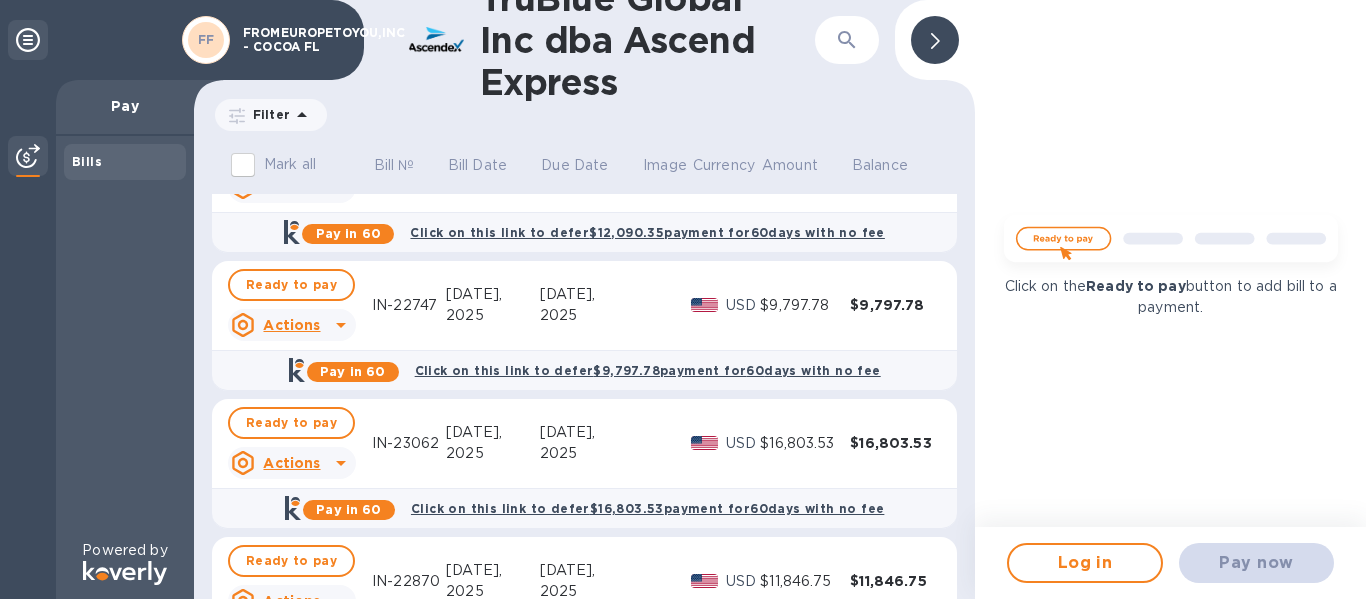 scroll, scrollTop: 1595, scrollLeft: 0, axis: vertical 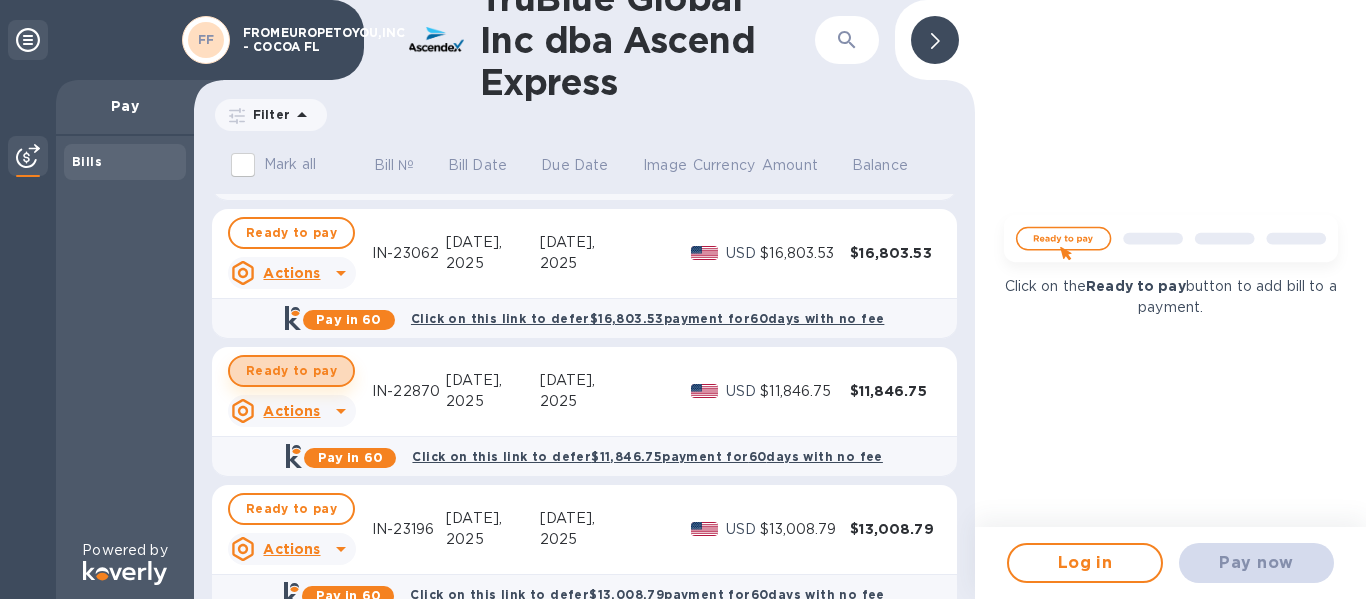 click on "Ready to pay" at bounding box center [291, 371] 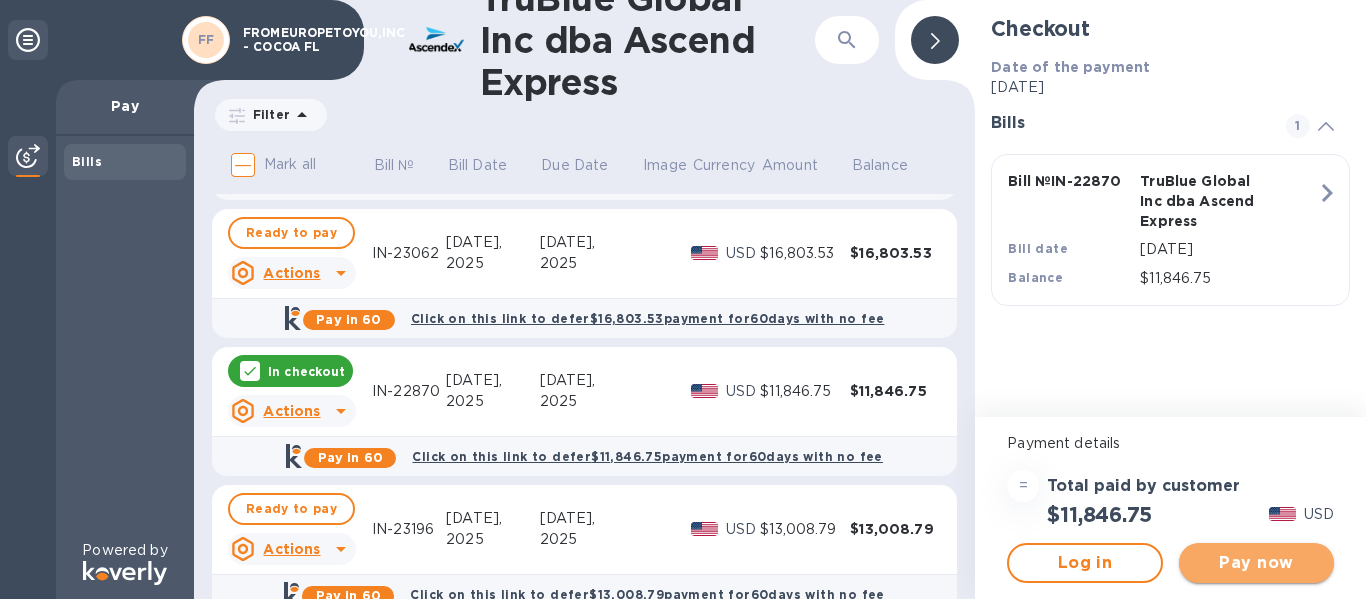 click on "Pay now" at bounding box center (1256, 563) 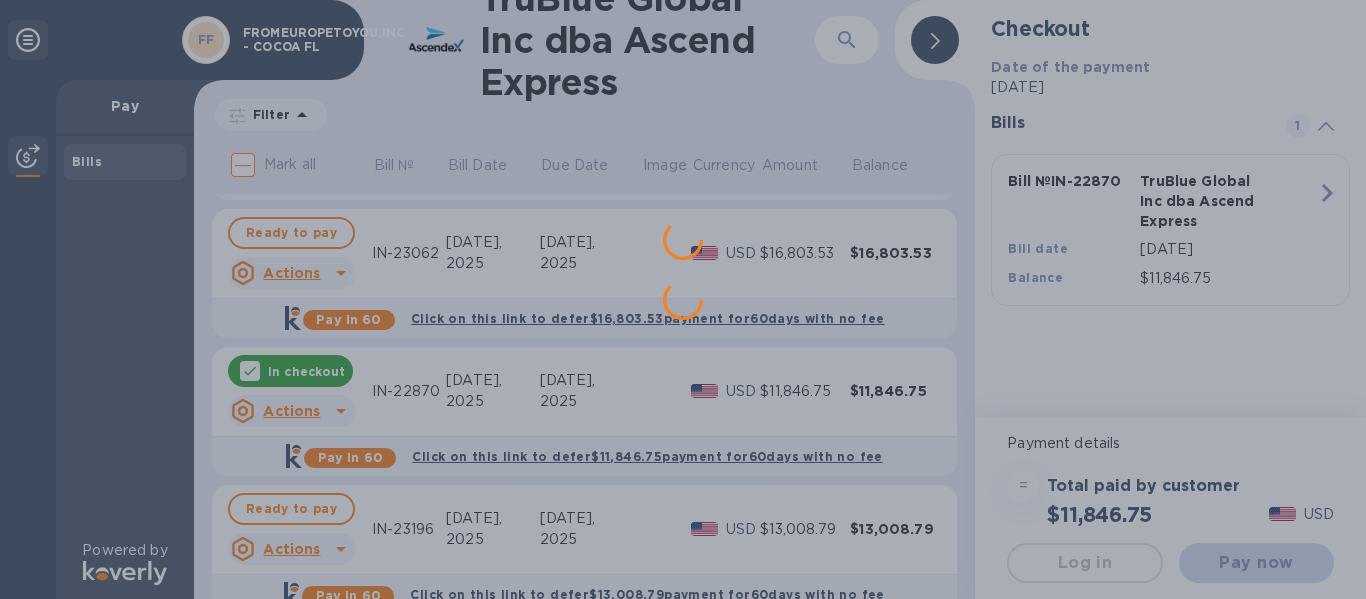 scroll, scrollTop: 0, scrollLeft: 0, axis: both 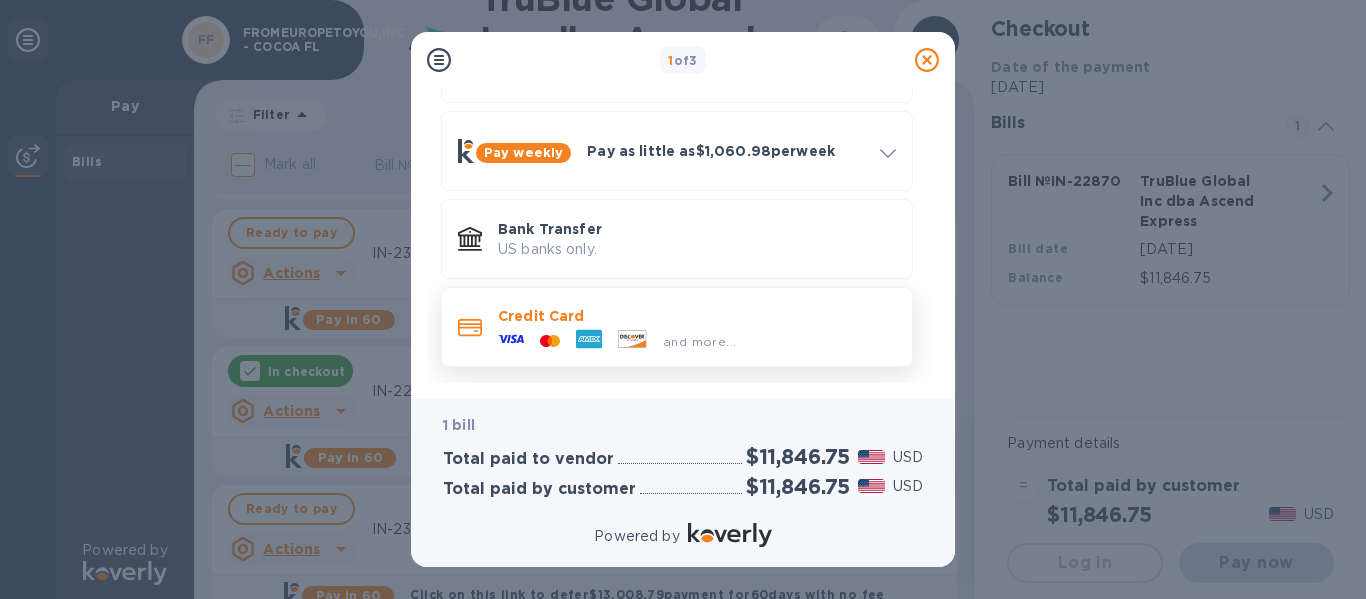 click on "Credit Card" at bounding box center (697, 316) 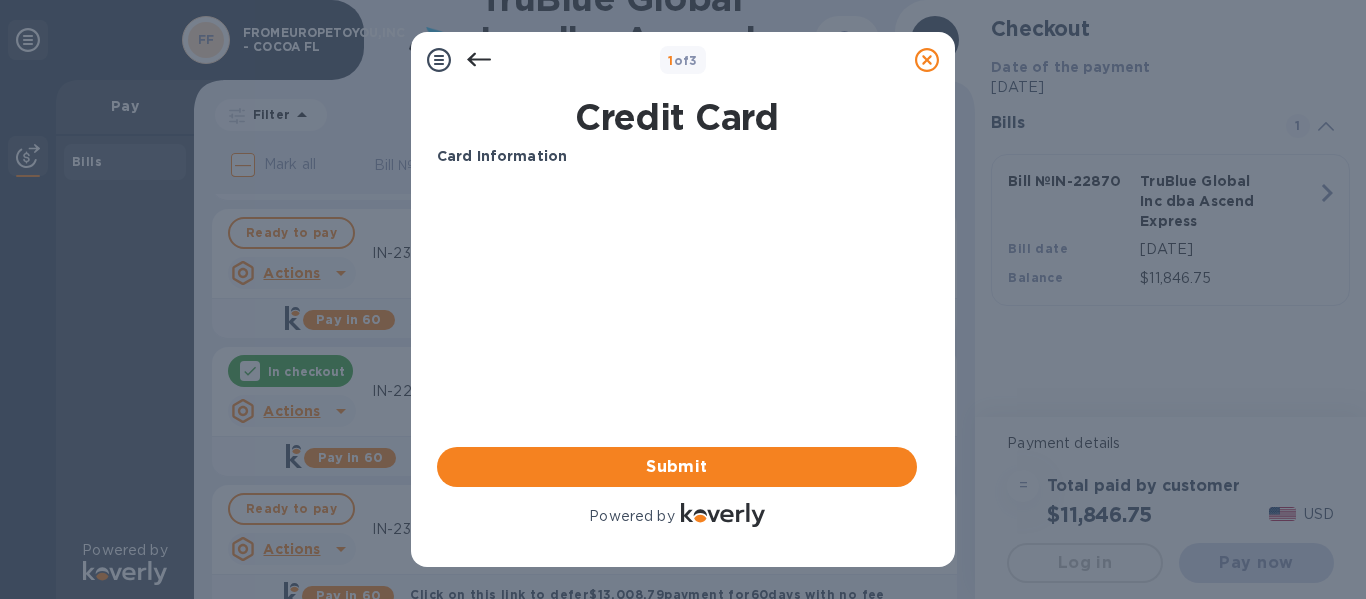 scroll, scrollTop: 0, scrollLeft: 0, axis: both 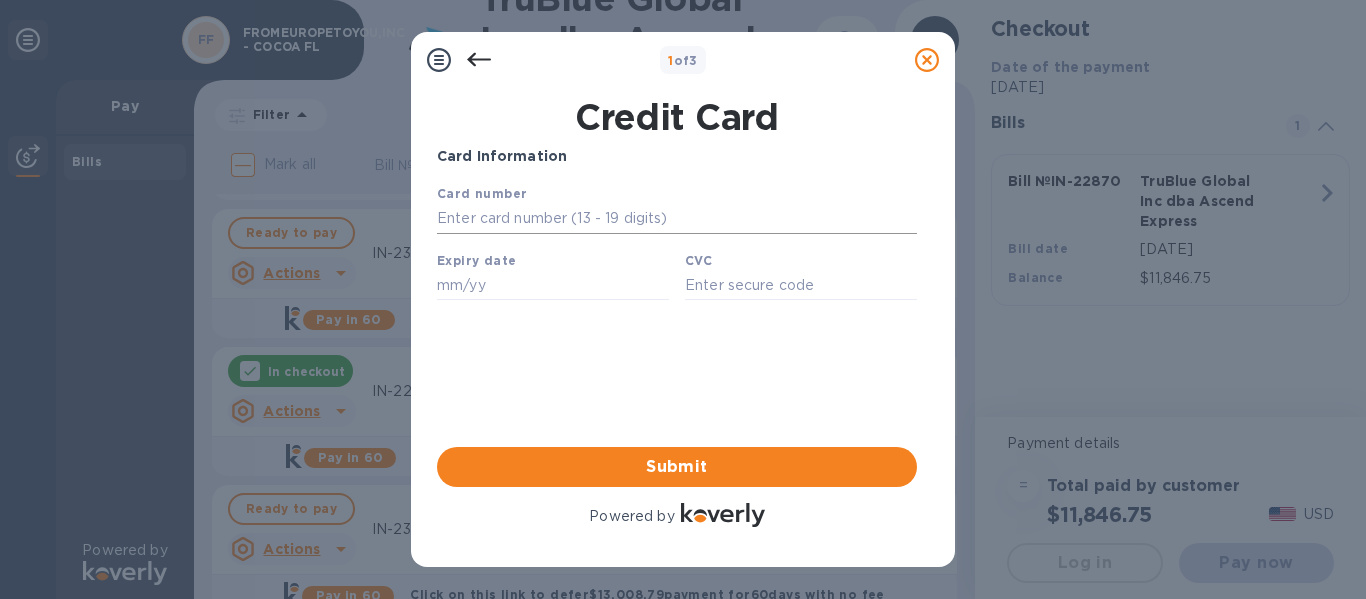 click at bounding box center [677, 219] 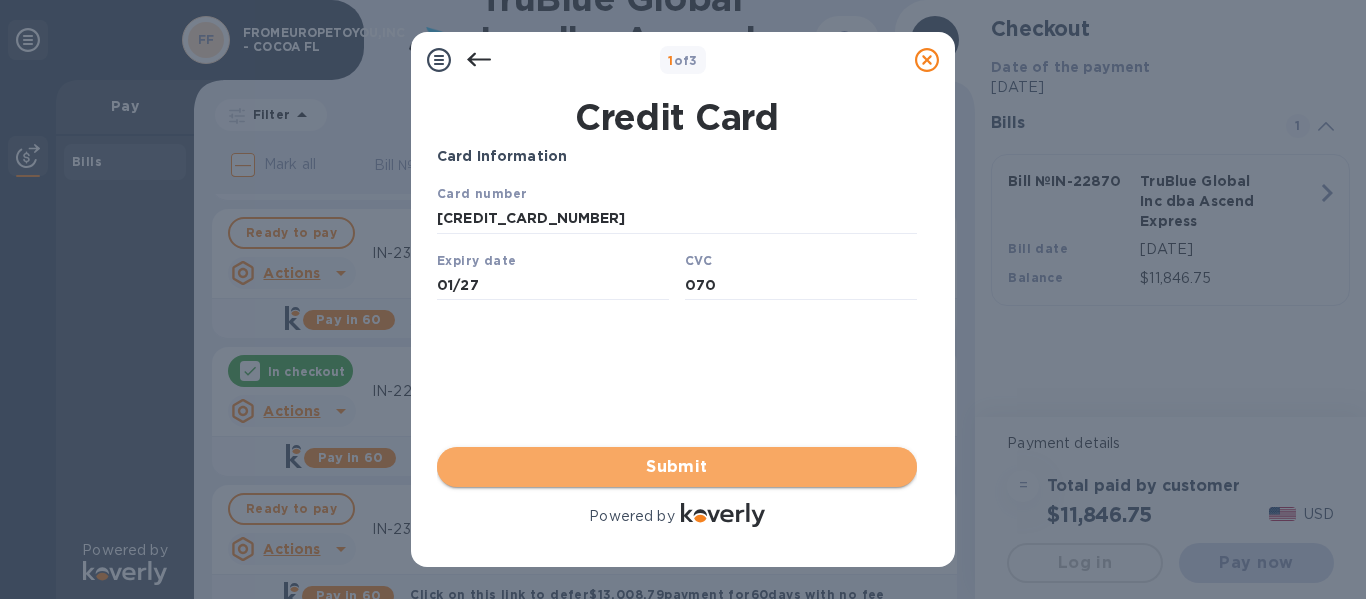 click on "Submit" at bounding box center (677, 467) 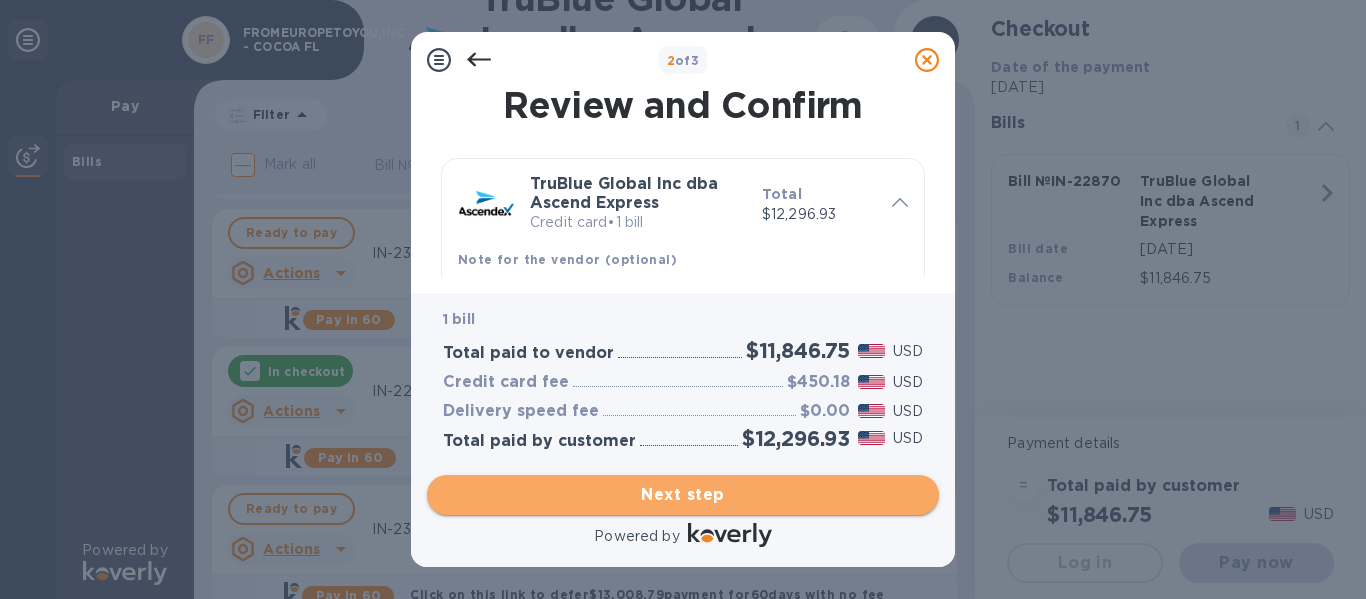 click on "Next step" at bounding box center [683, 495] 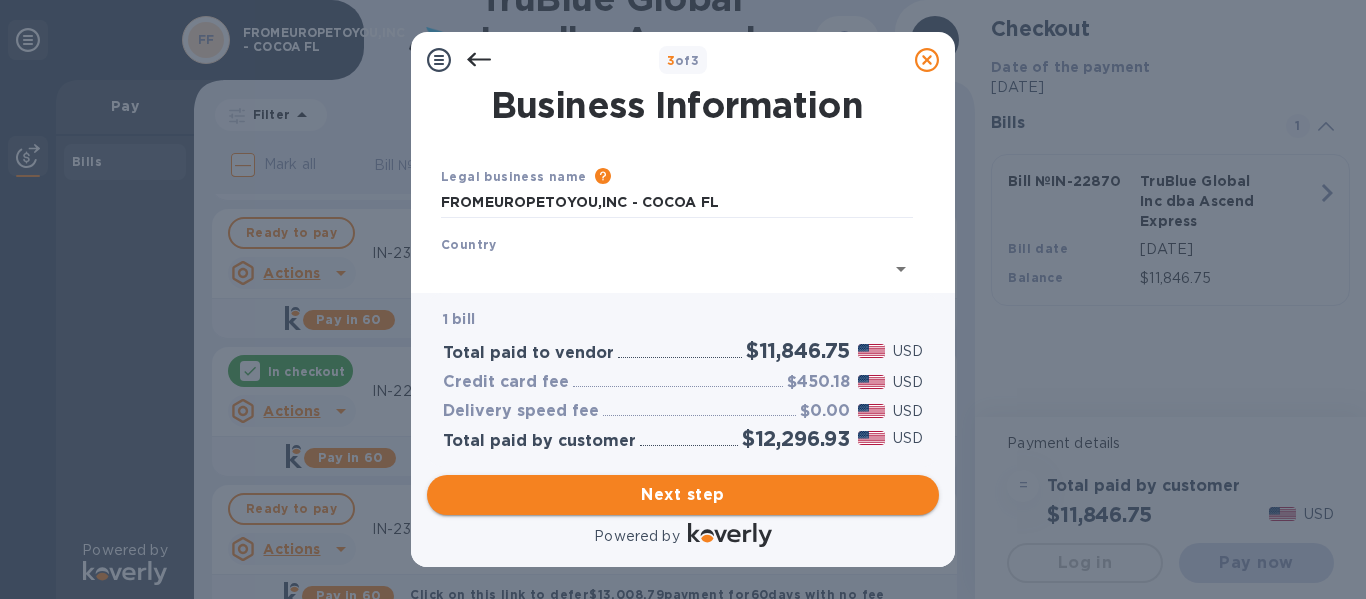 type on "[GEOGRAPHIC_DATA]" 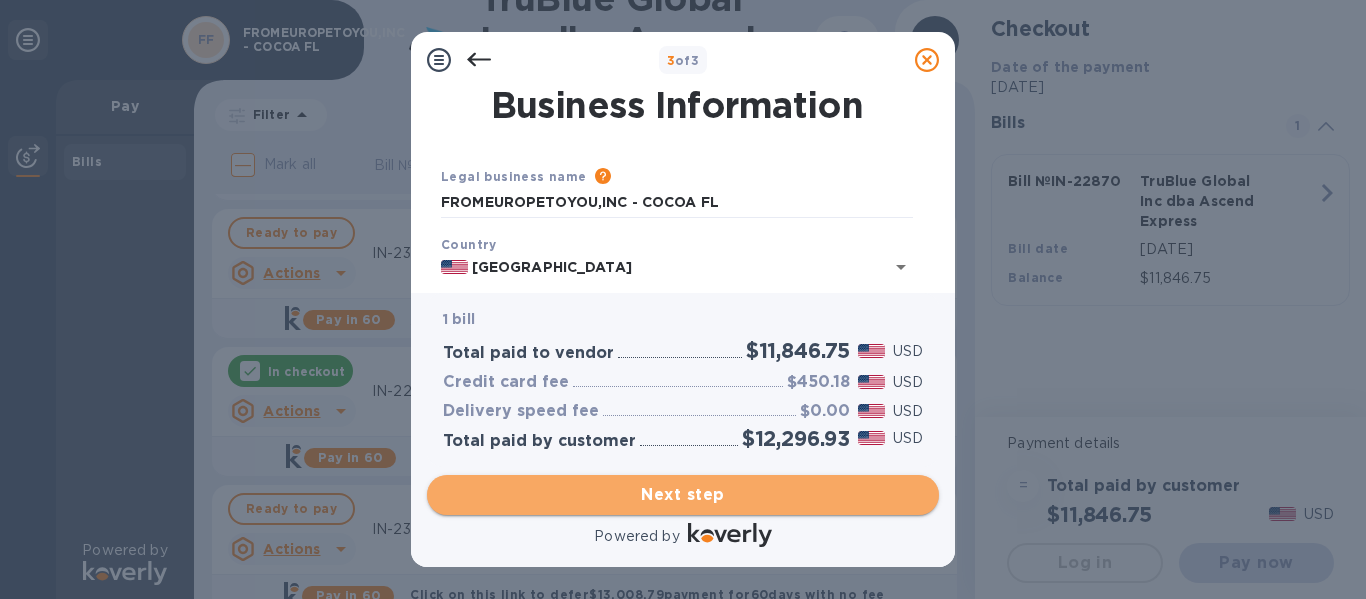 click on "Next step" at bounding box center [683, 495] 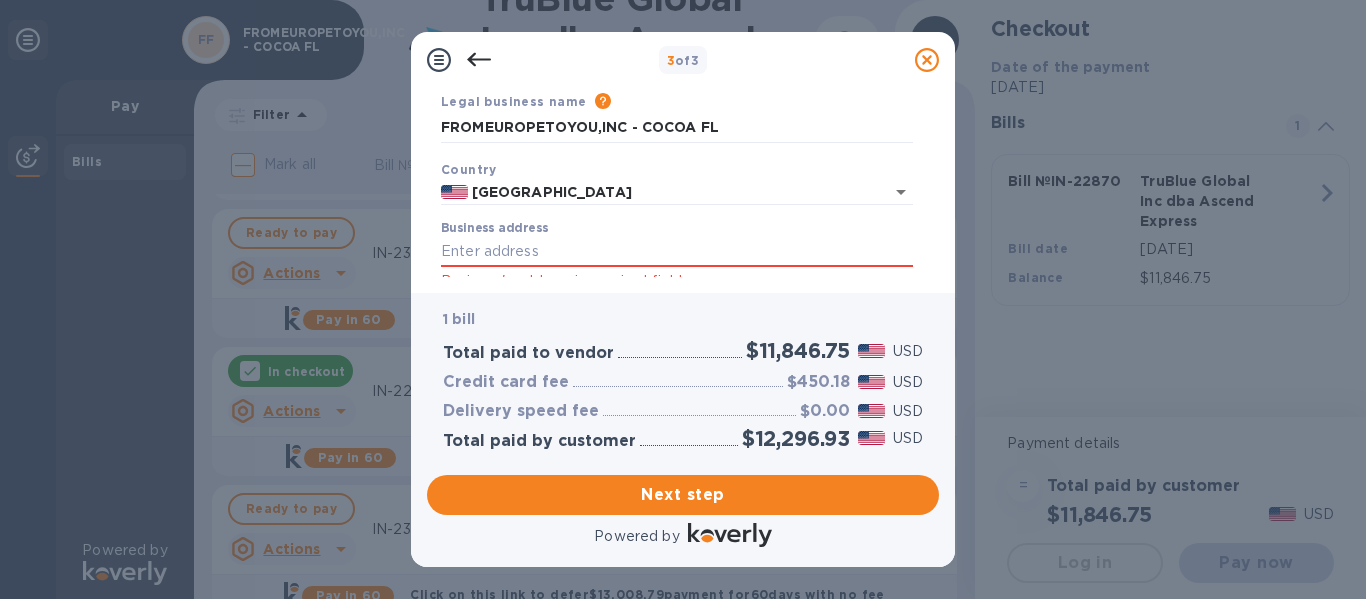 scroll, scrollTop: 79, scrollLeft: 0, axis: vertical 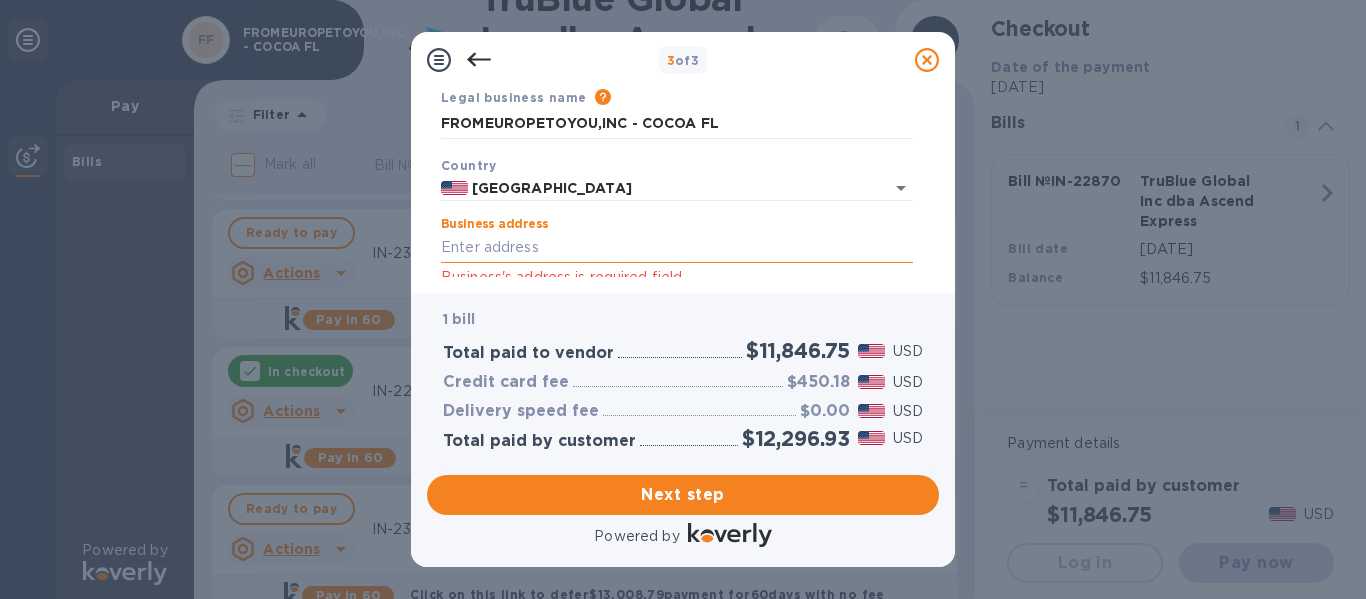 click on "Business address" at bounding box center (677, 248) 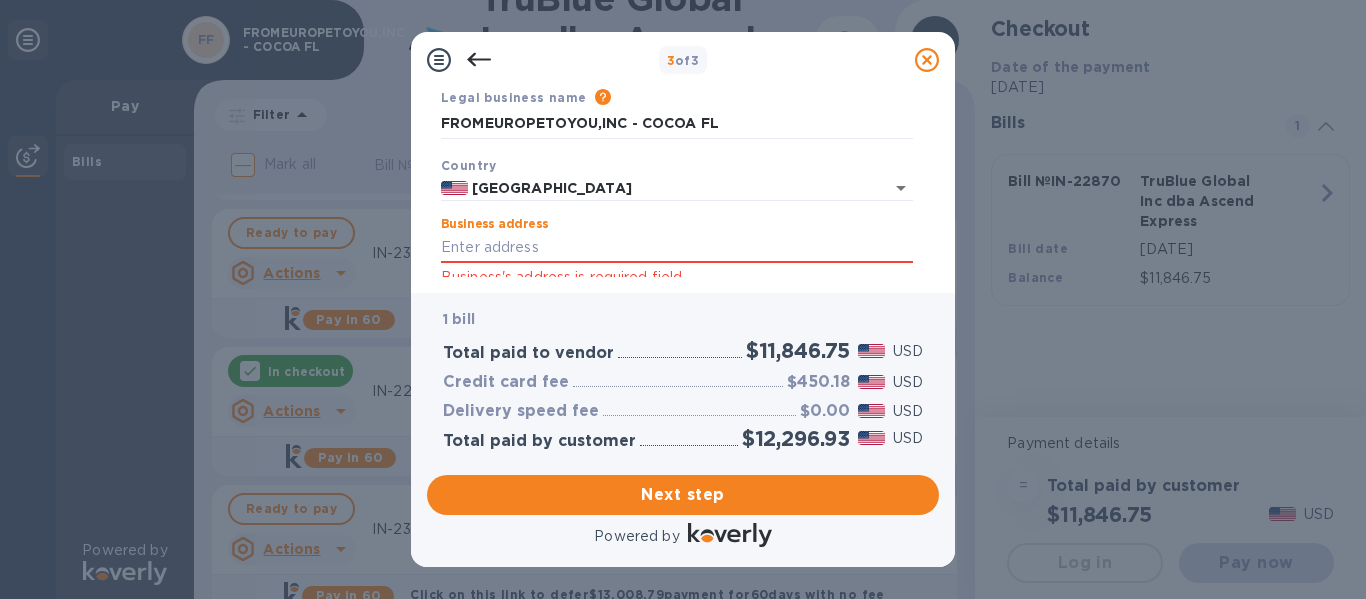 type on "2910 Route 9W" 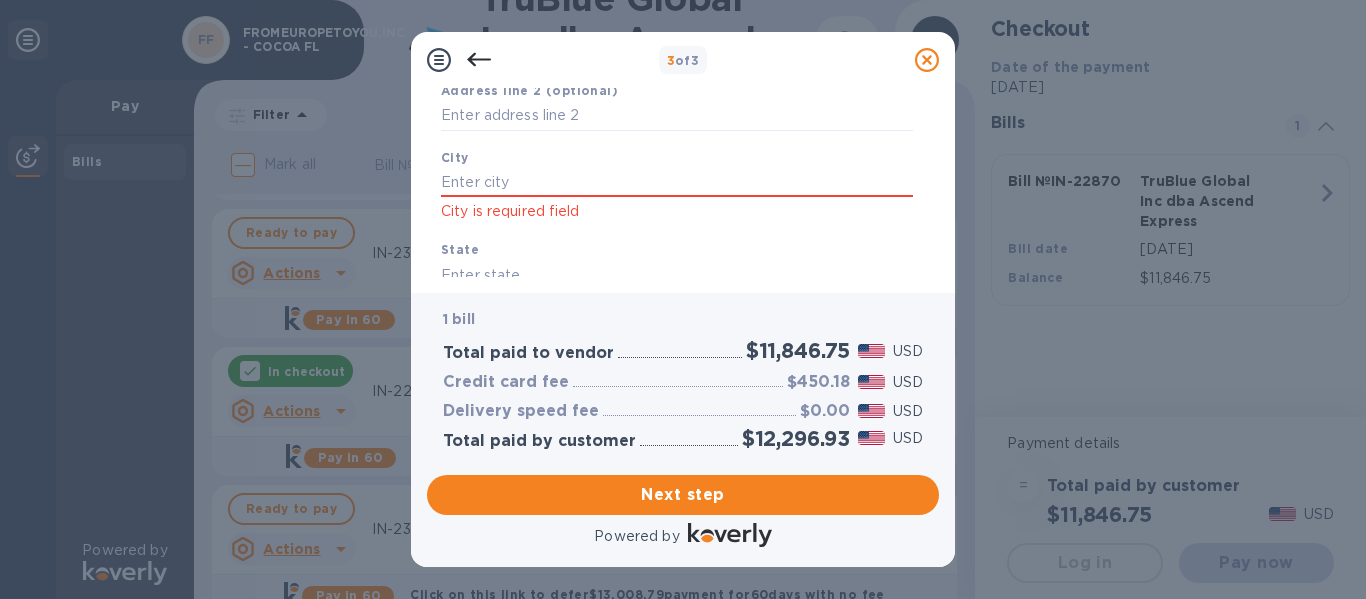 scroll, scrollTop: 314, scrollLeft: 0, axis: vertical 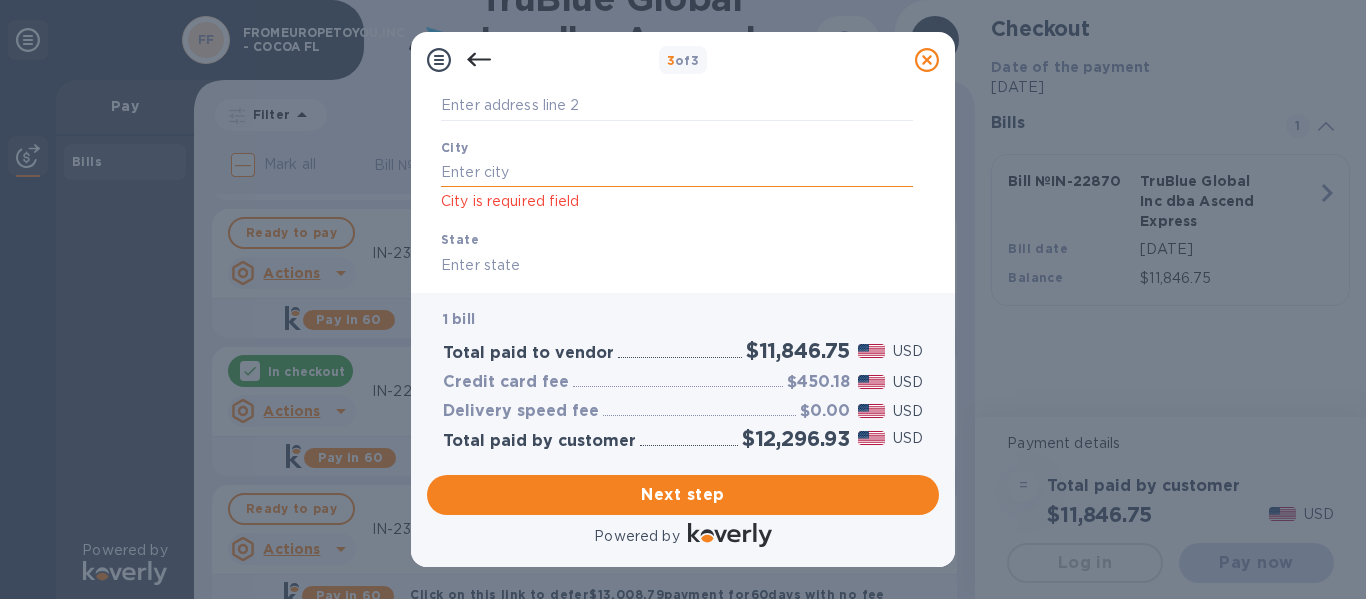 click at bounding box center (677, 172) 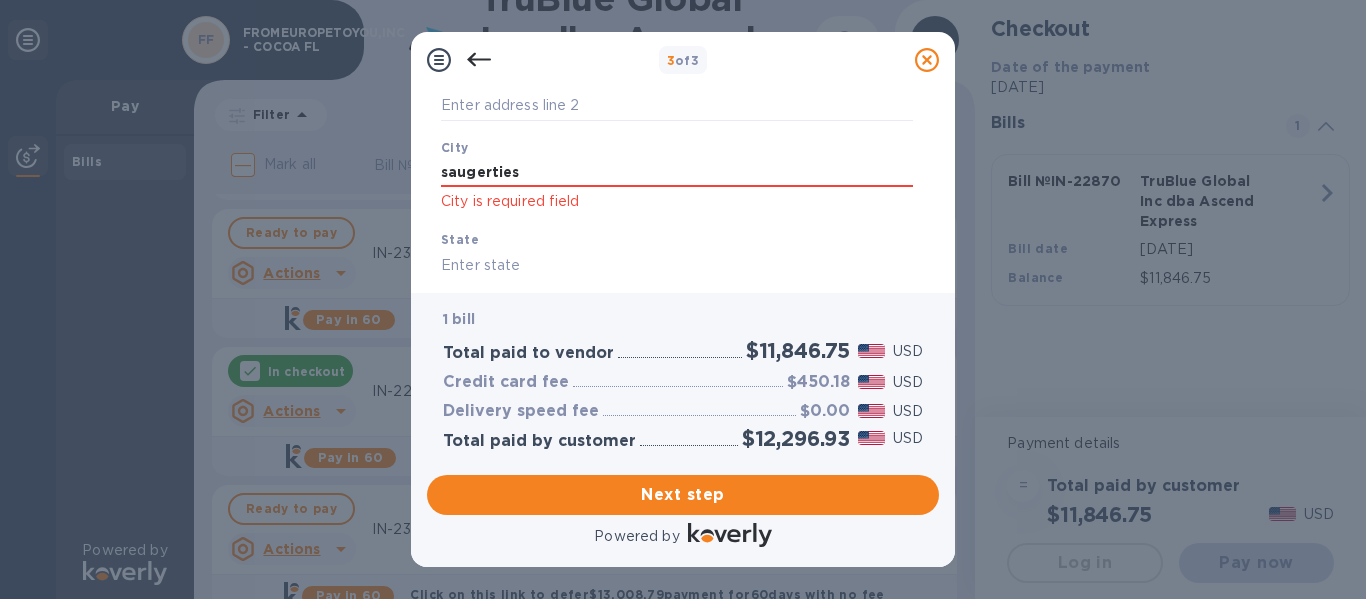 type on "saugerties" 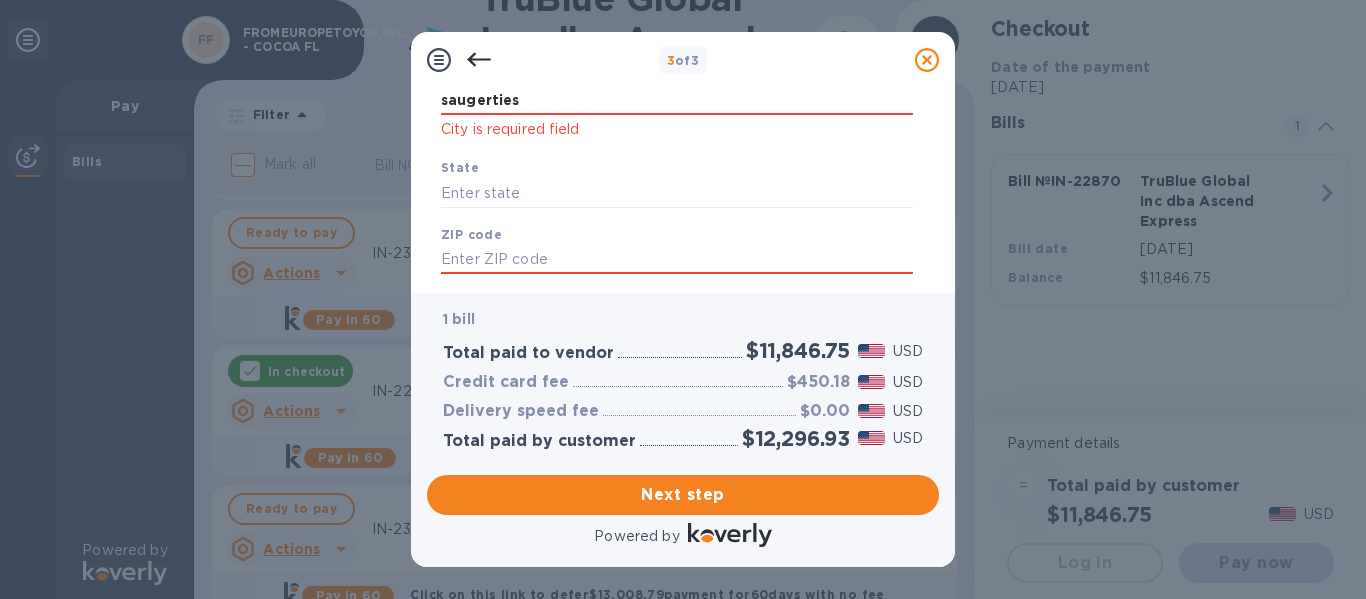 scroll, scrollTop: 396, scrollLeft: 0, axis: vertical 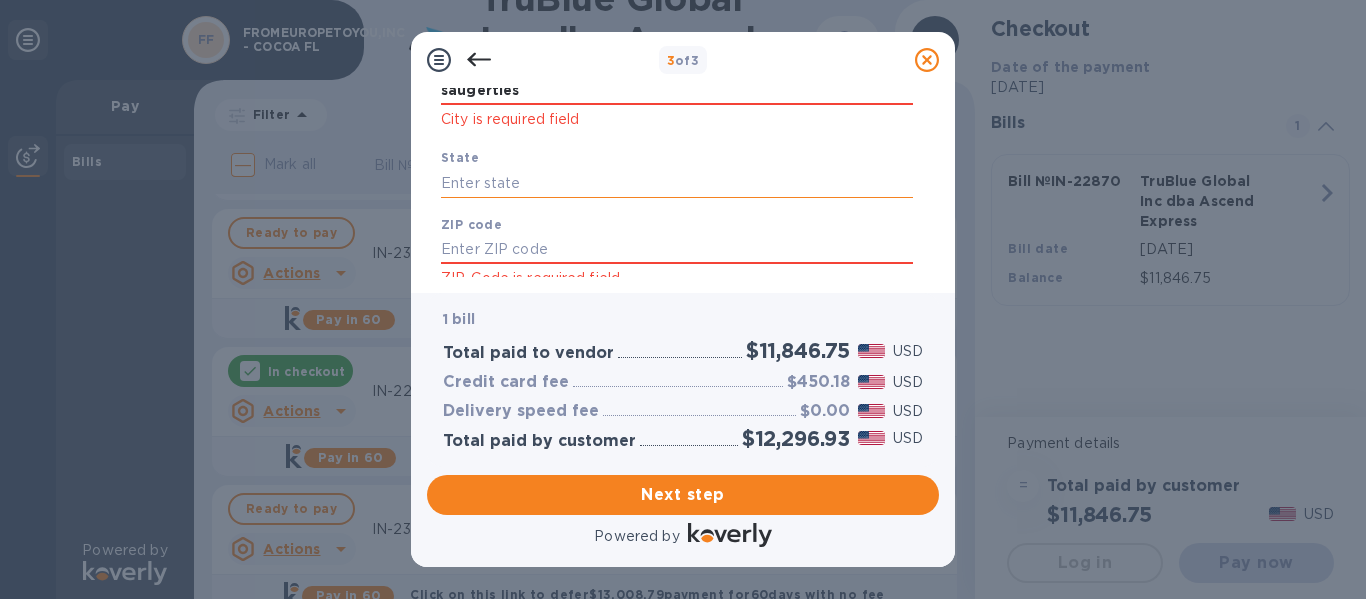 click at bounding box center (677, 183) 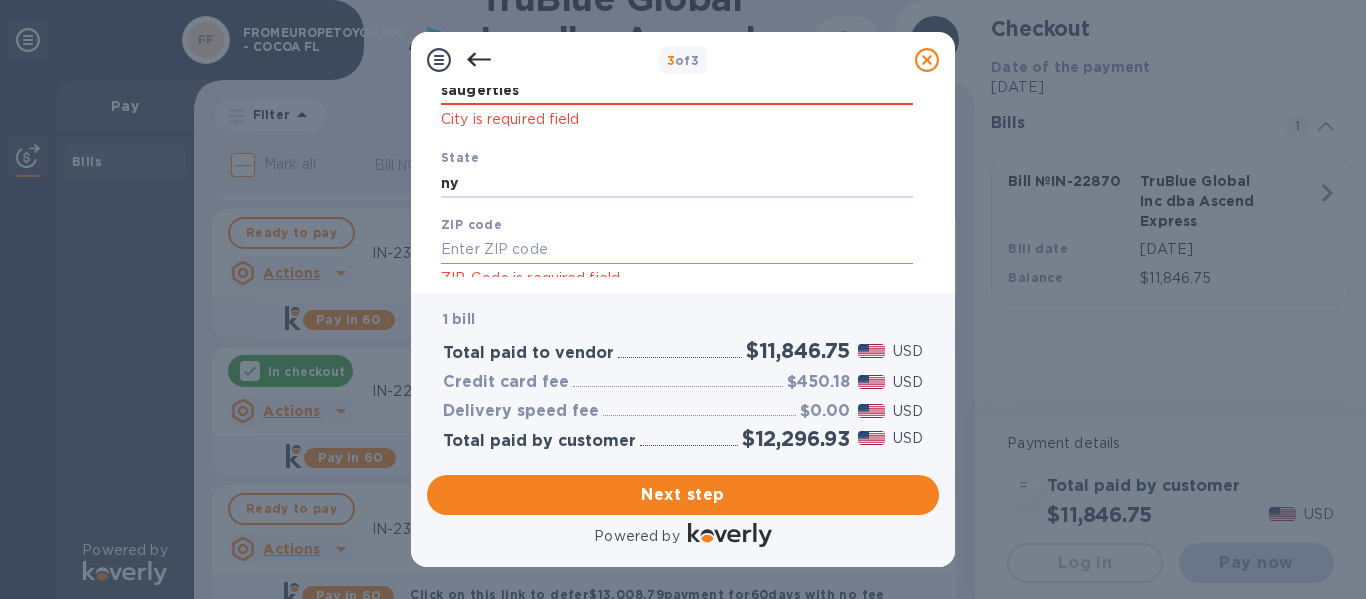 type on "ny" 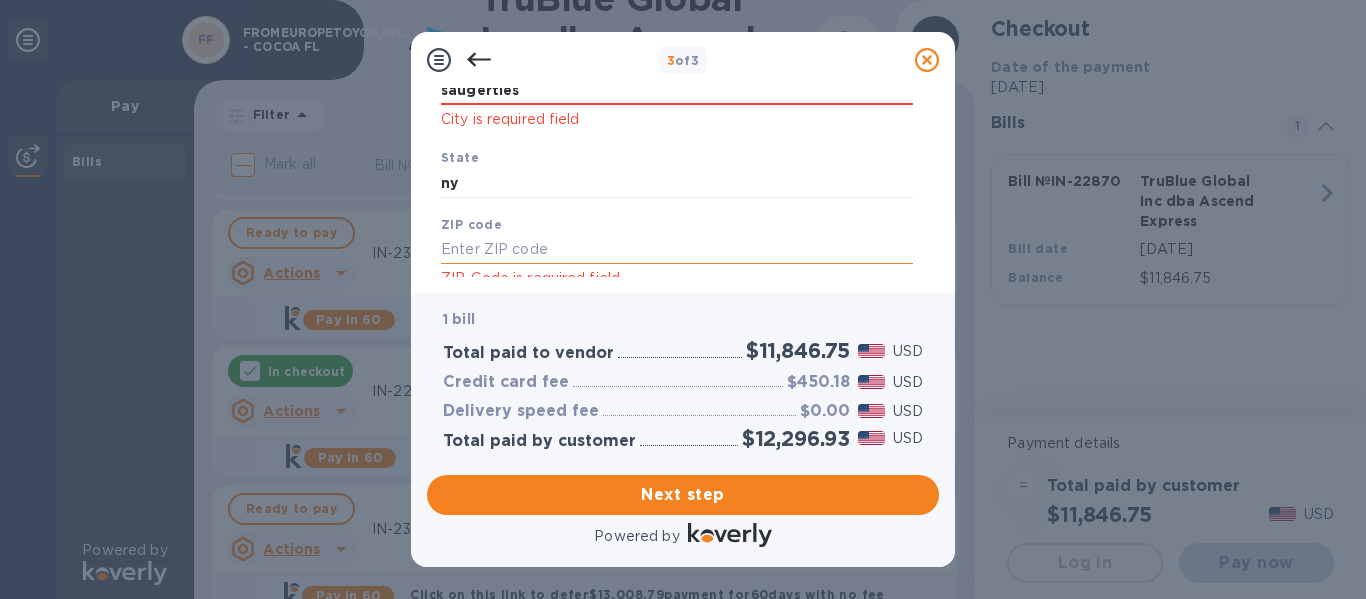 click at bounding box center [677, 250] 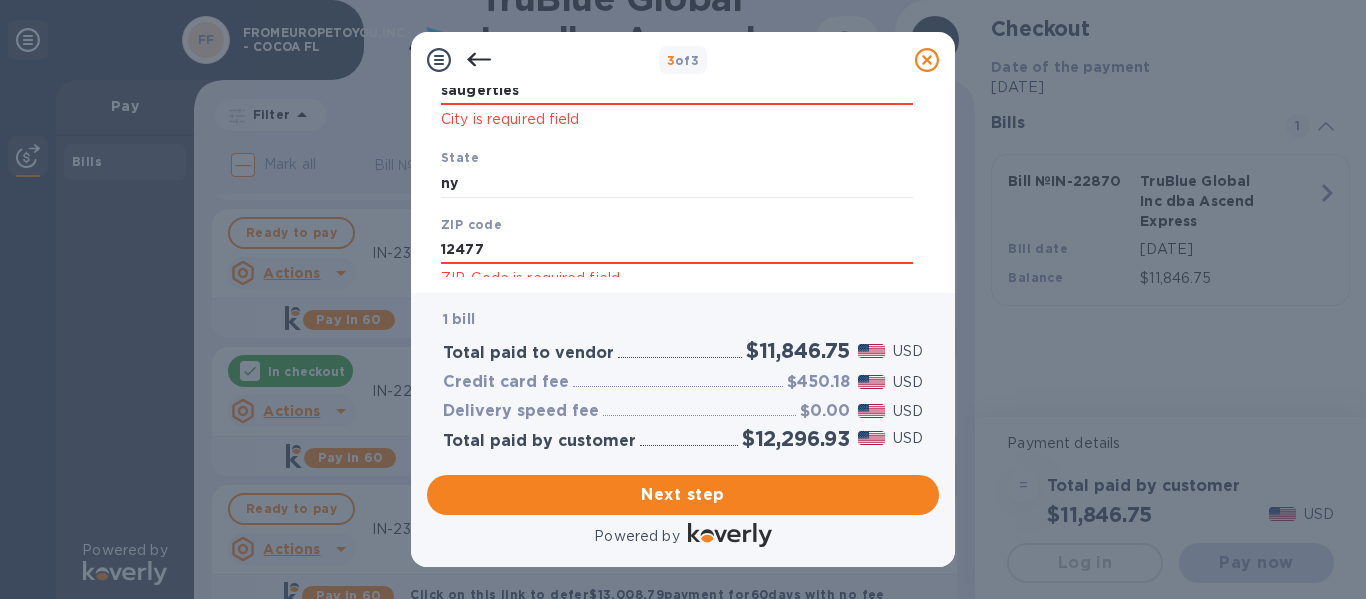 type on "12477" 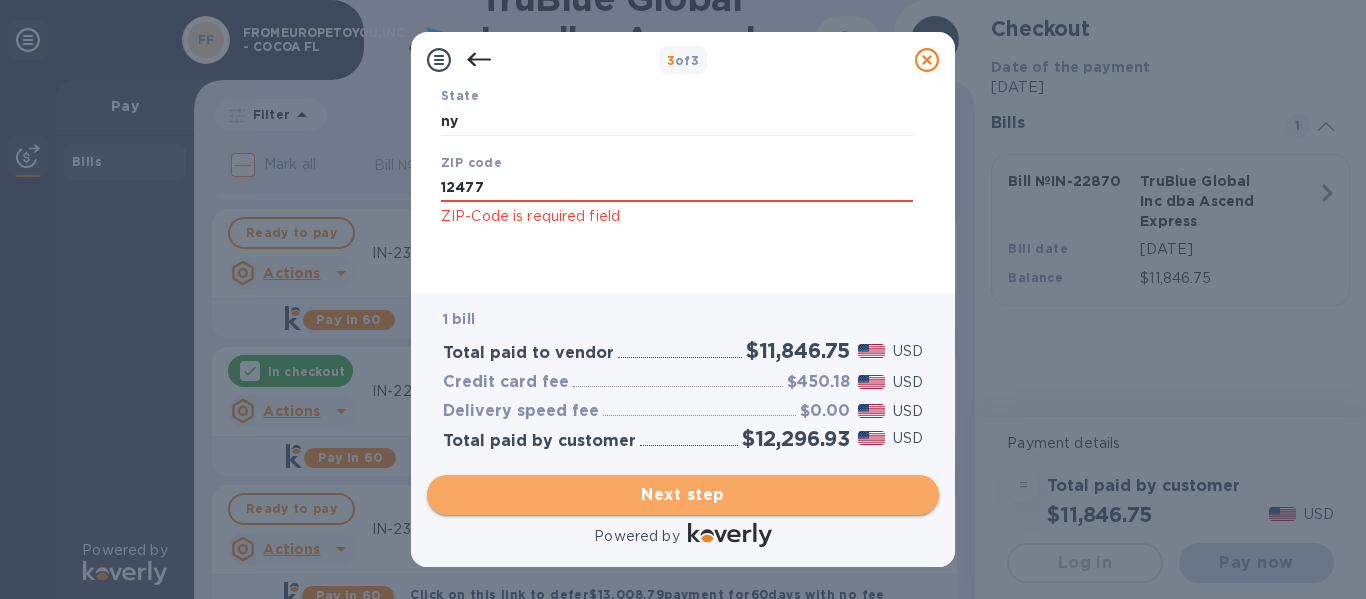 click on "Next step" at bounding box center [683, 495] 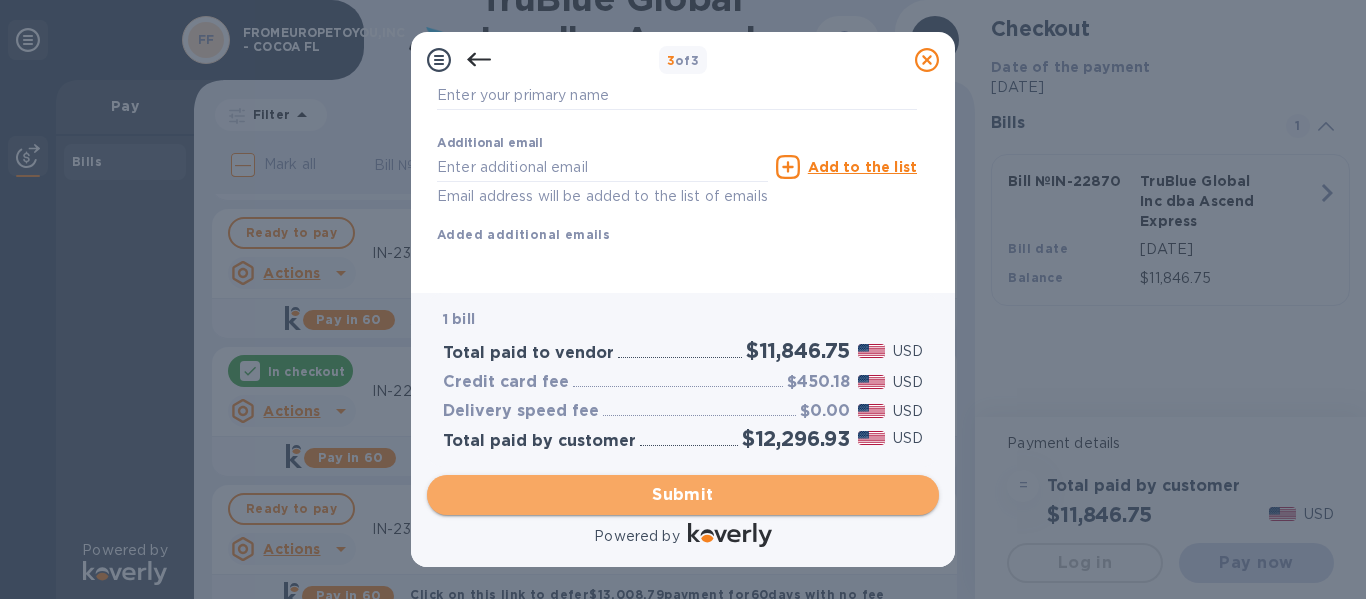 click on "Submit" at bounding box center [683, 495] 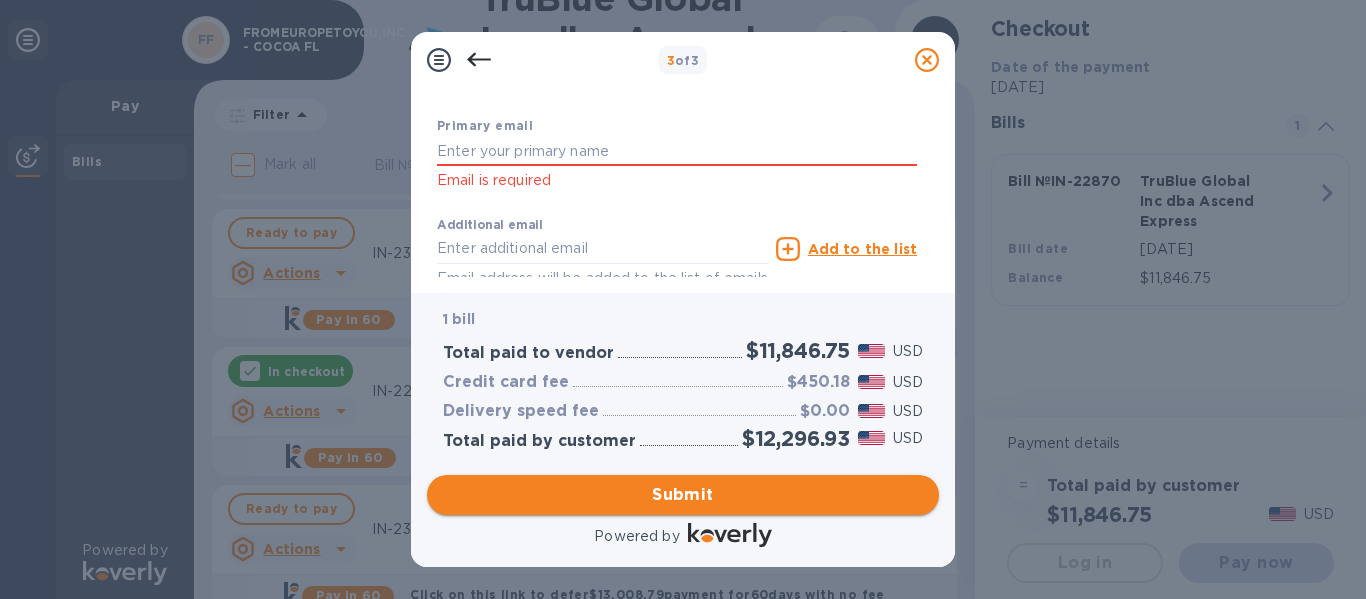 scroll, scrollTop: 458, scrollLeft: 0, axis: vertical 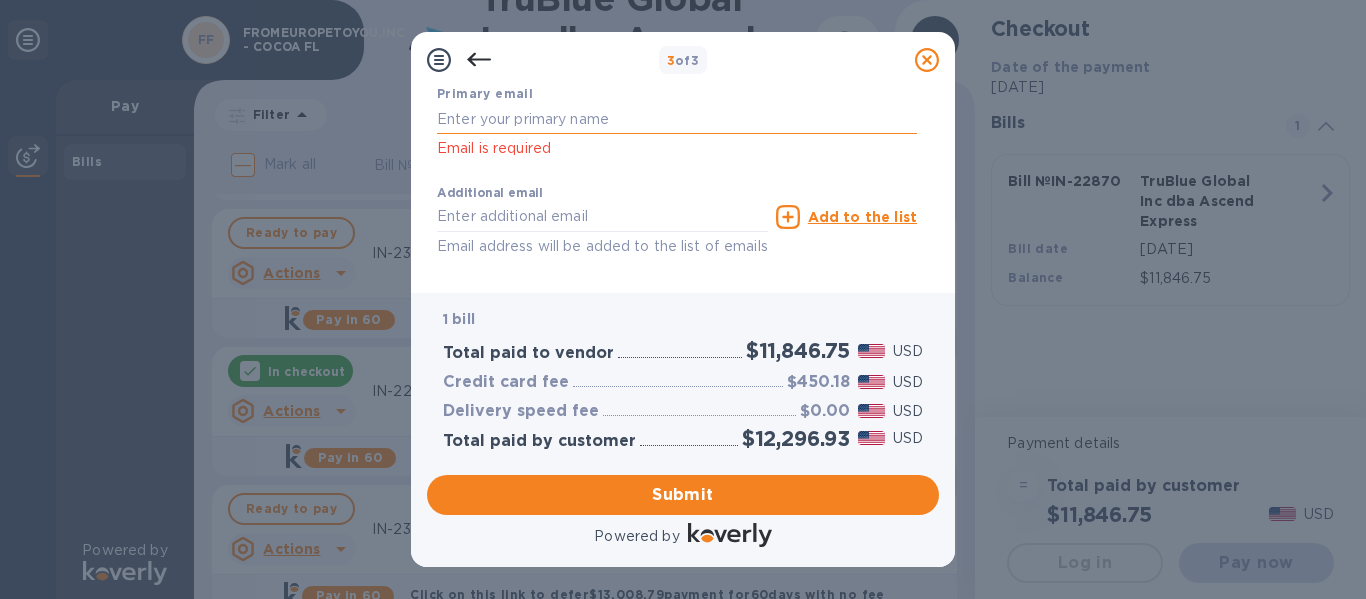 click at bounding box center (677, 119) 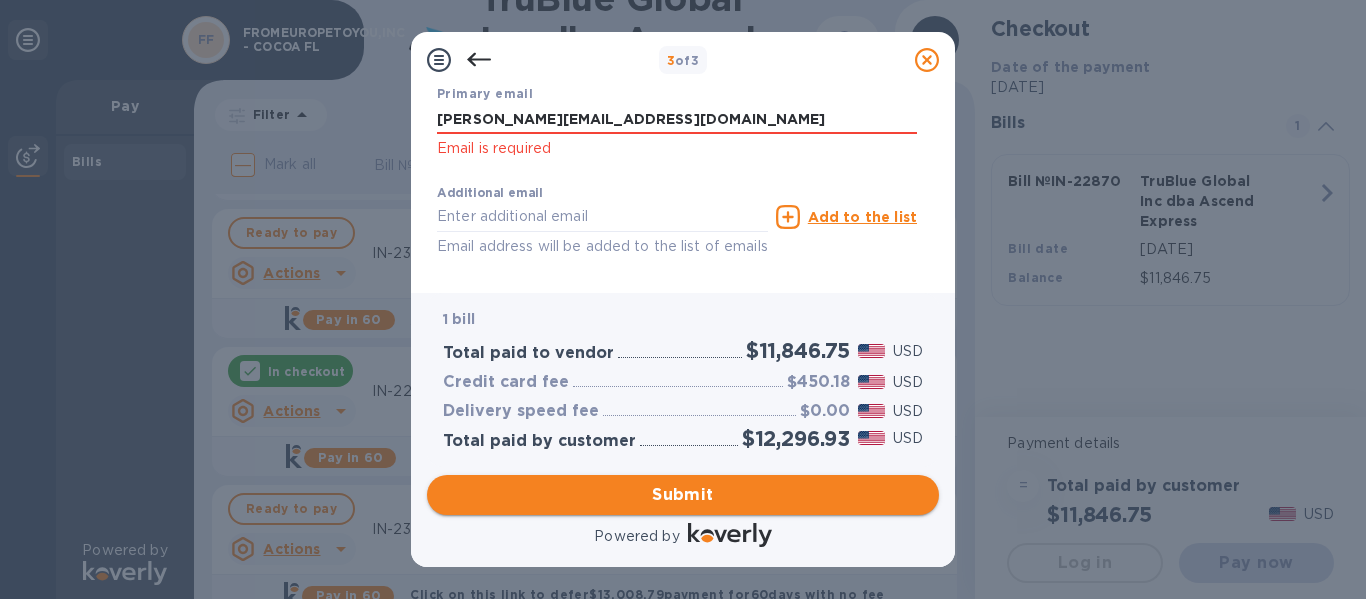 type on "[PERSON_NAME][EMAIL_ADDRESS][DOMAIN_NAME]" 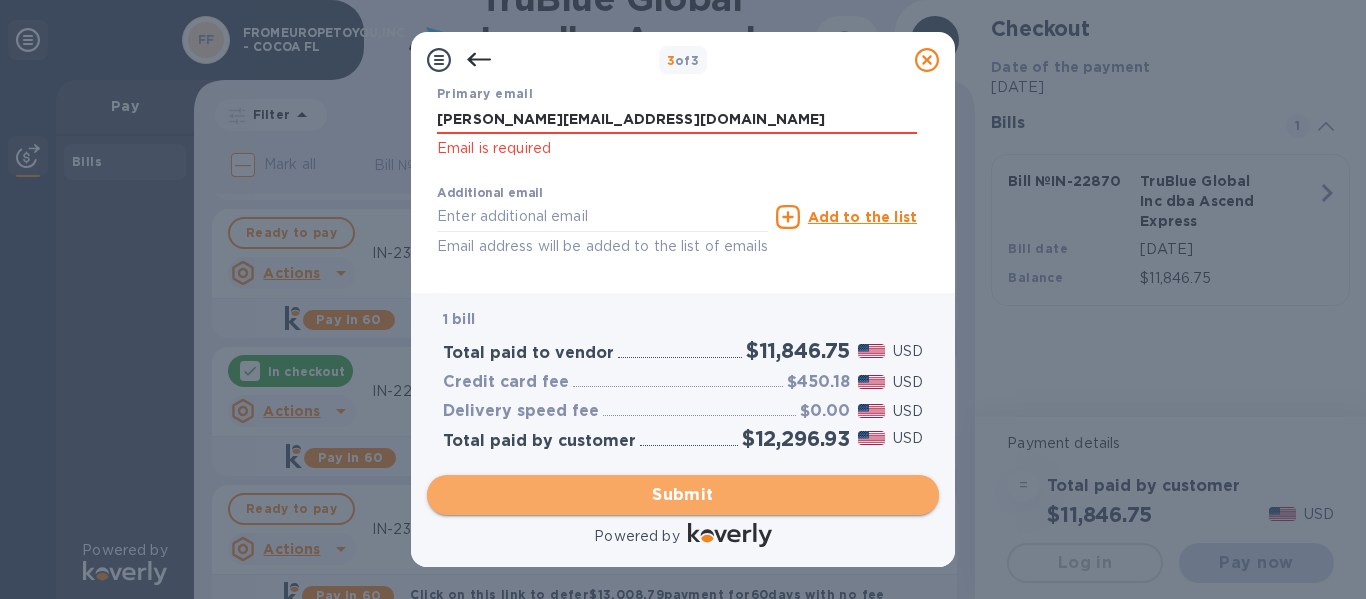 click on "Submit" at bounding box center (683, 495) 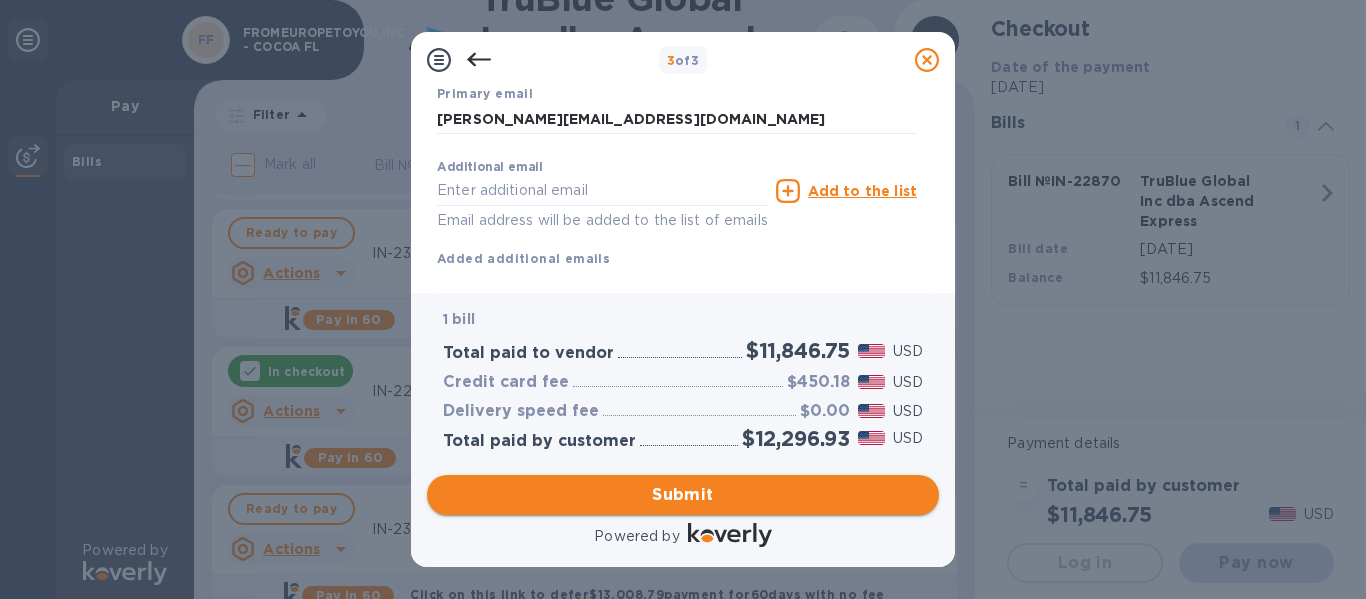 click on "Submit" at bounding box center (683, 495) 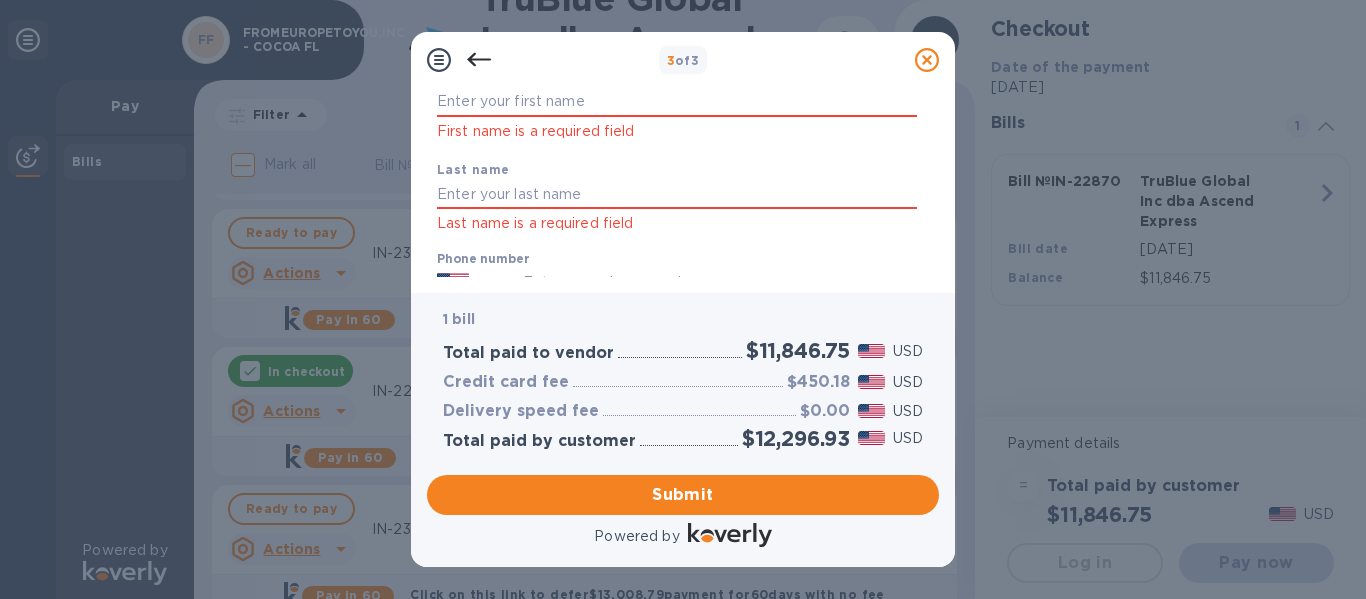 scroll, scrollTop: 142, scrollLeft: 0, axis: vertical 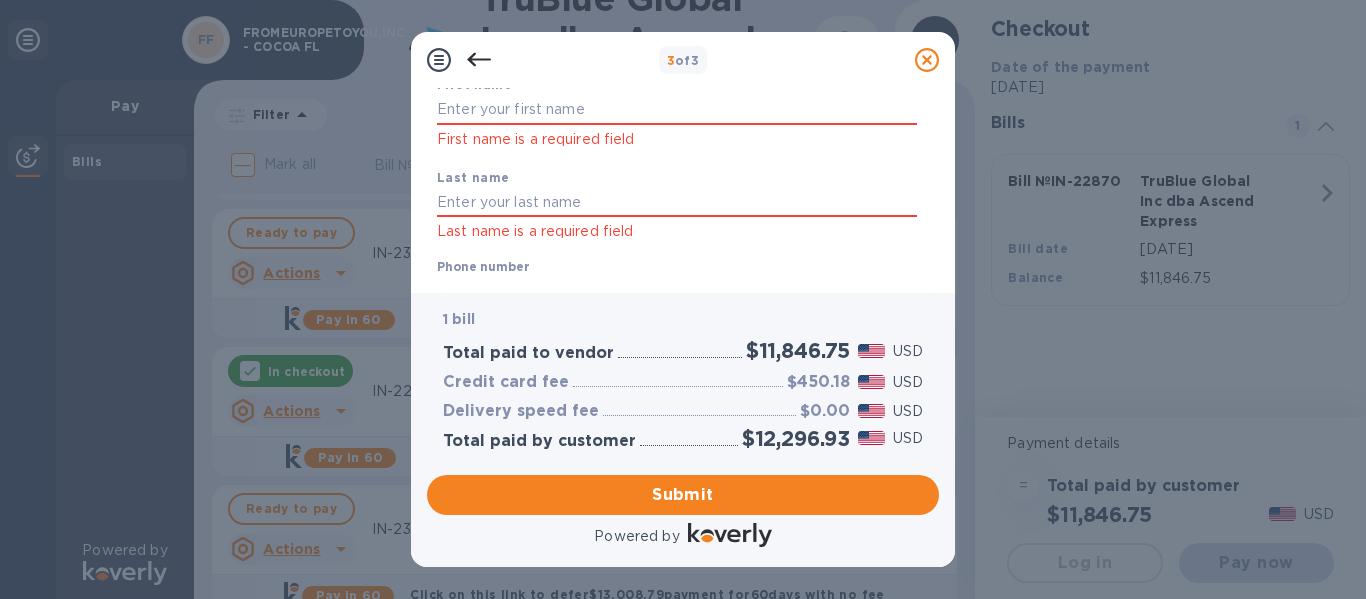 click on "Payment Contact Information First name First name is a required field Last name Last name is a required field Phone number +1 Invalid Mobile number Payment Confirmation Email The added email addresses will be used to send the payment confirmation. Primary email [PERSON_NAME][EMAIL_ADDRESS][DOMAIN_NAME] Additional email Email address will be added to the list of emails Add to the list Added additional emails Submit" at bounding box center (683, 190) 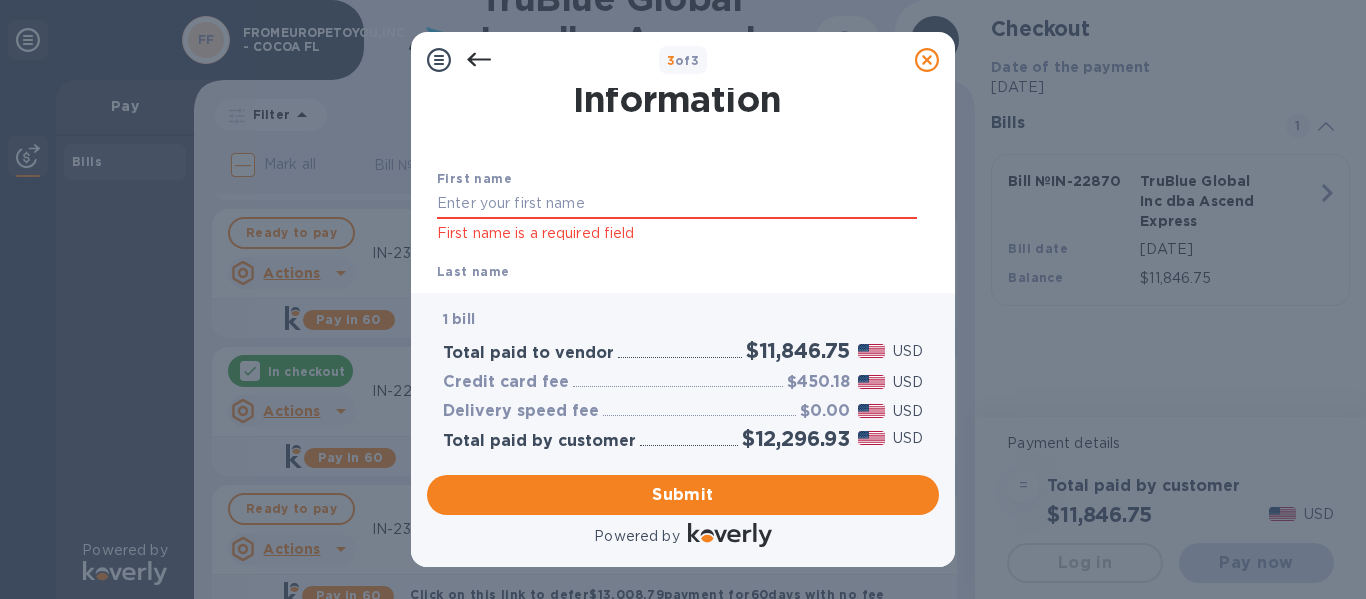 scroll, scrollTop: 59, scrollLeft: 0, axis: vertical 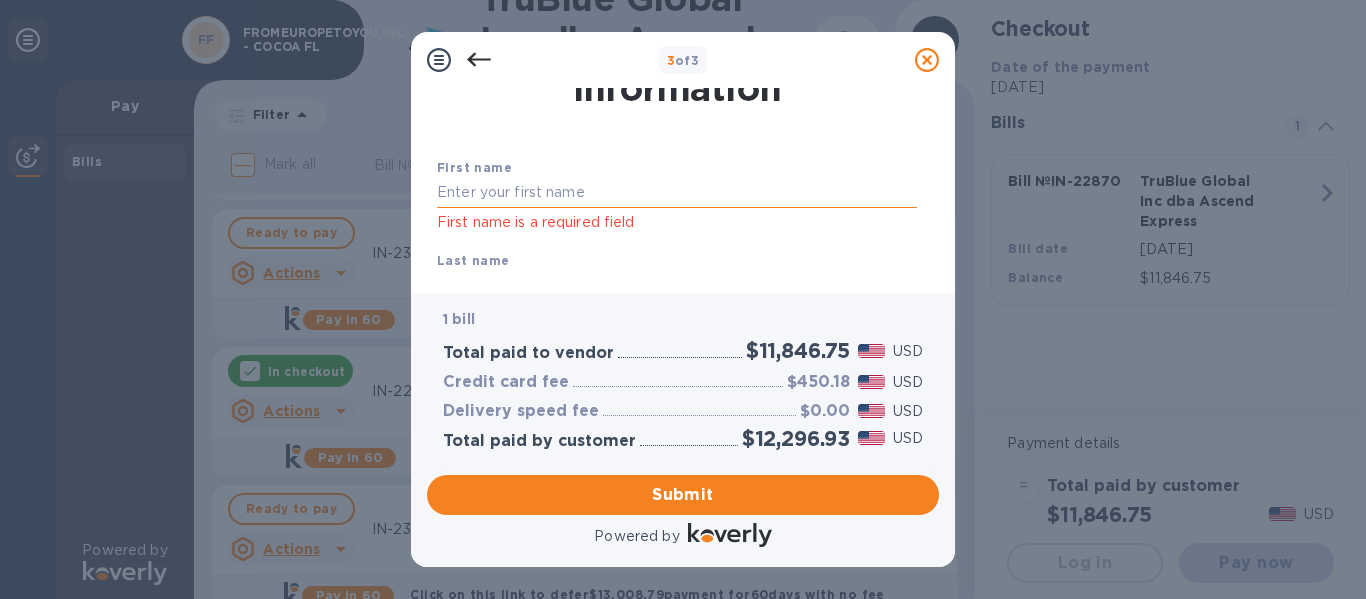 click at bounding box center (677, 193) 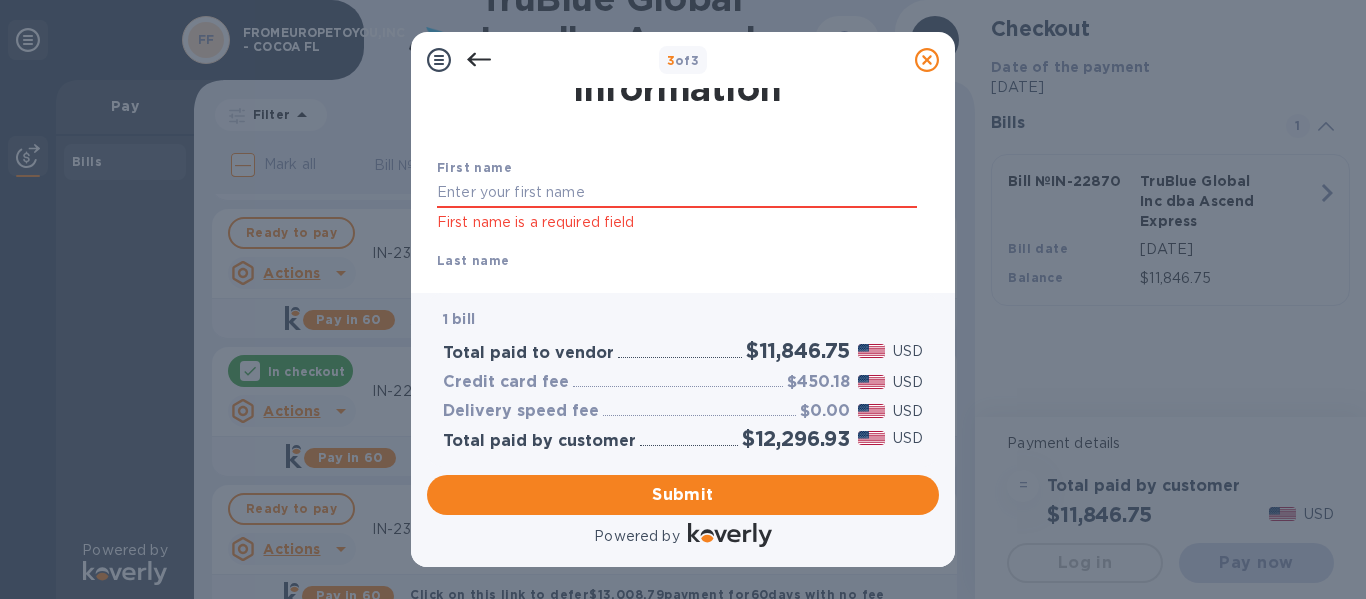 type on "[PERSON_NAME]" 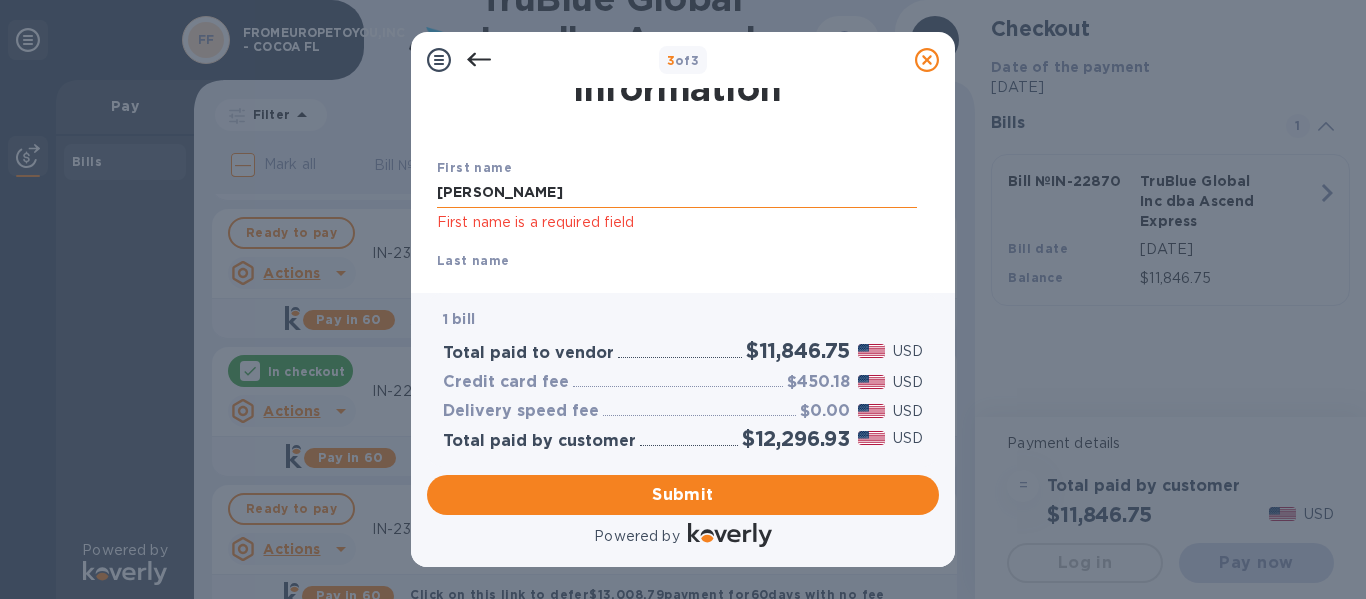 type on "[PERSON_NAME]" 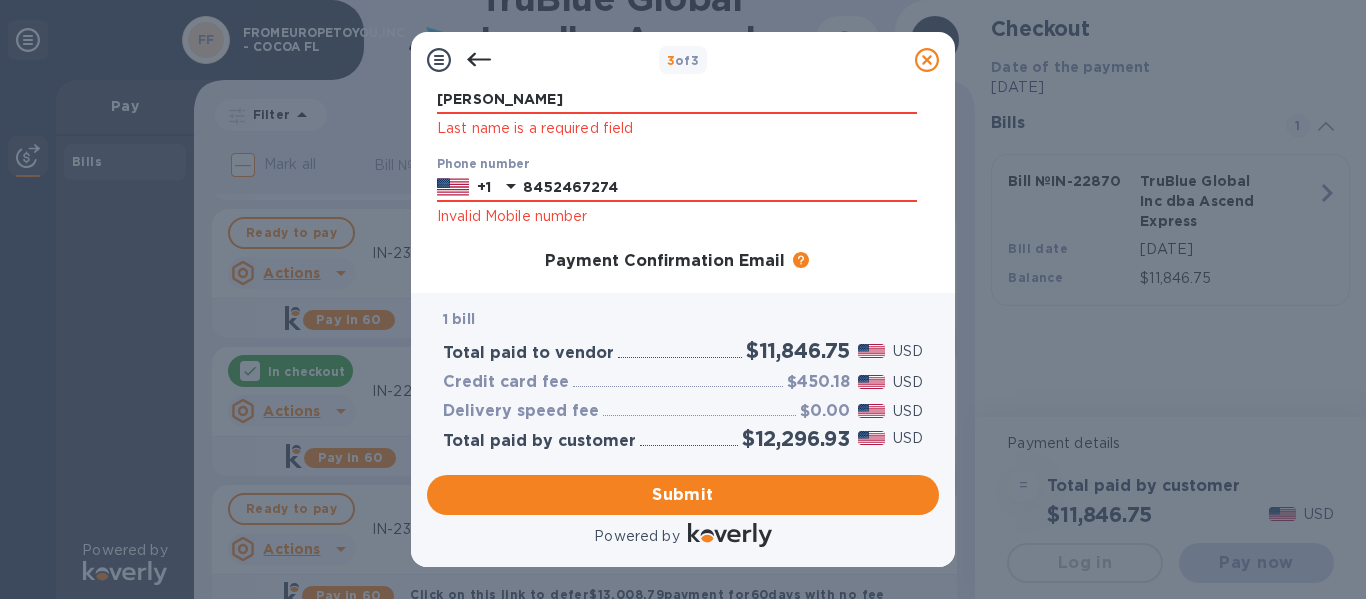 scroll, scrollTop: 249, scrollLeft: 0, axis: vertical 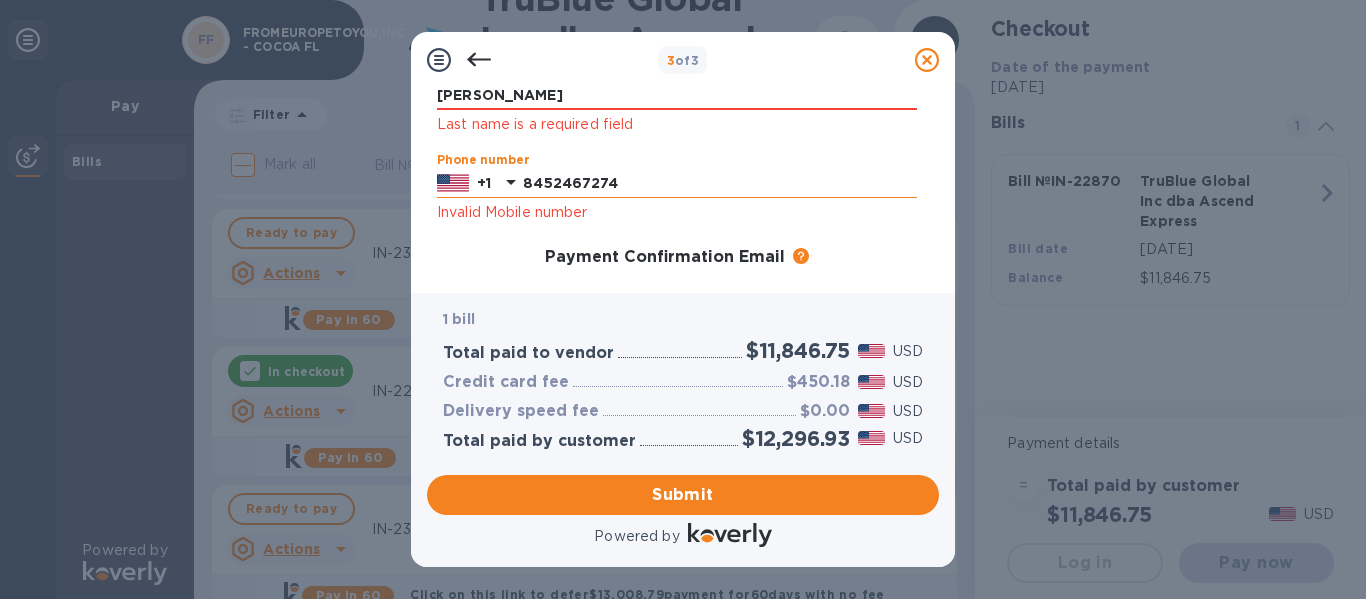 click on "8452467274" at bounding box center (720, 184) 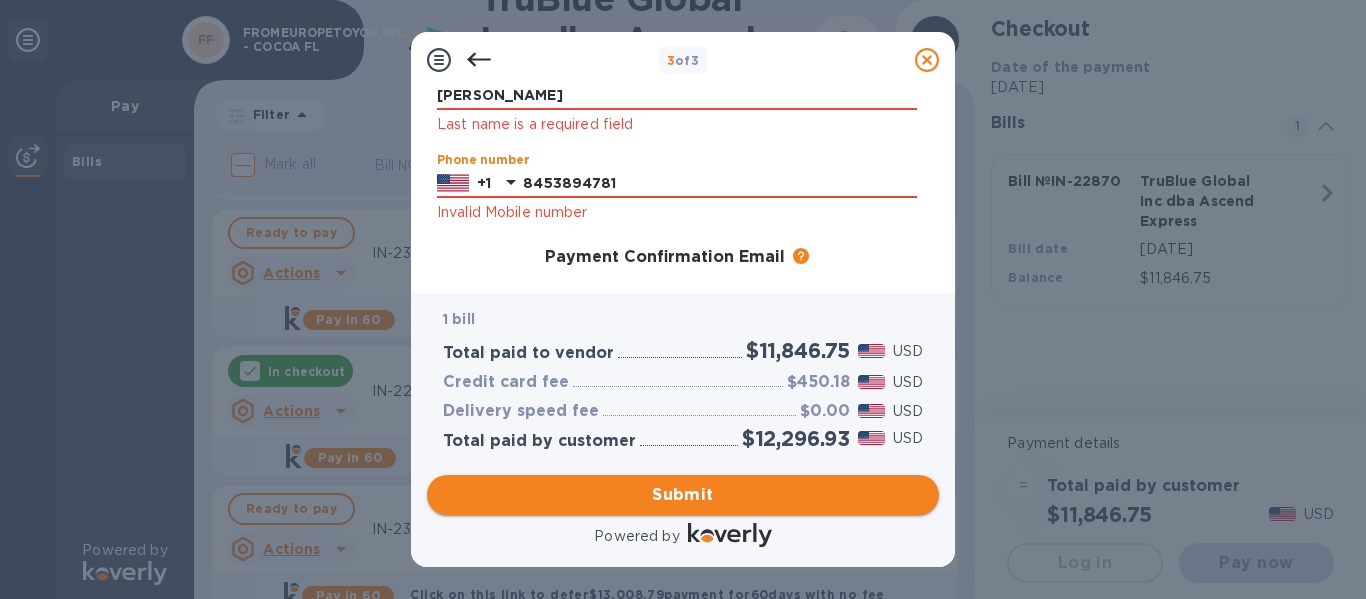 type on "8453894781" 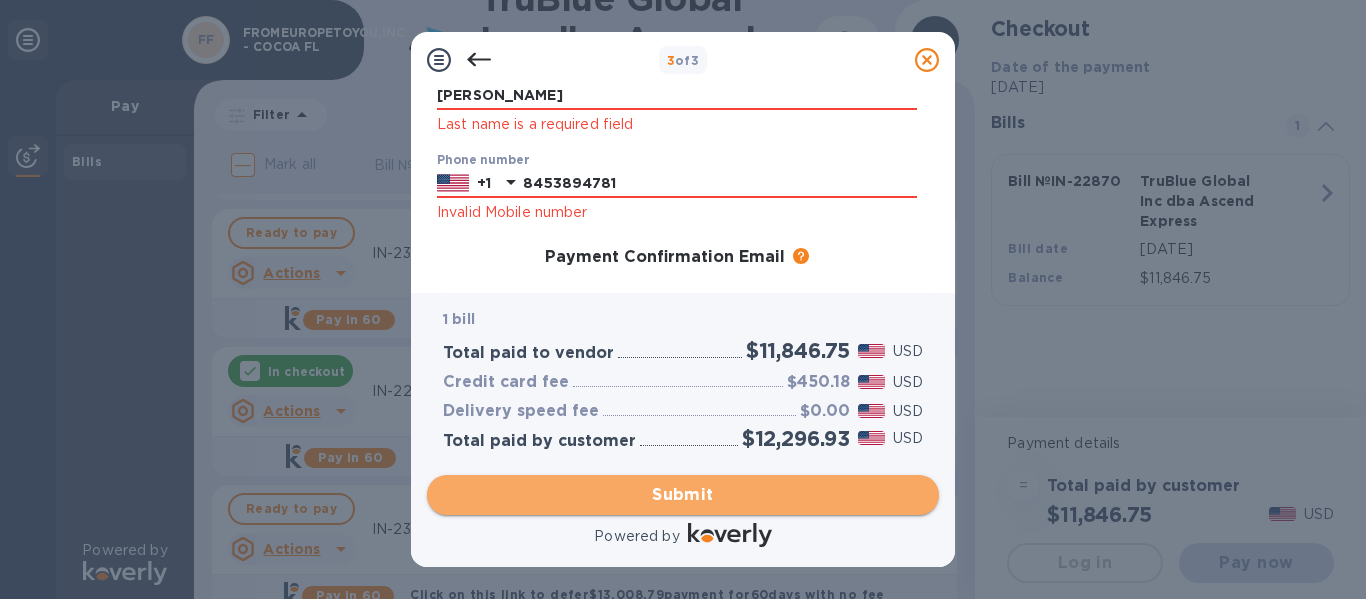 click on "Submit" at bounding box center [683, 495] 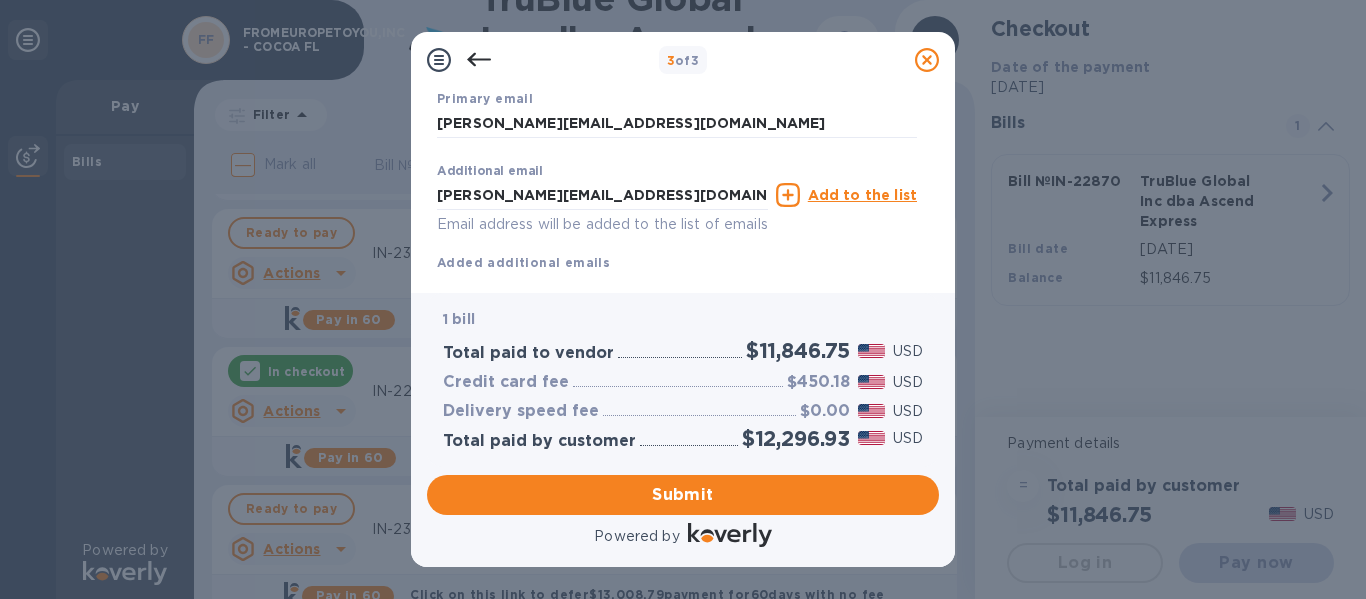 scroll, scrollTop: 452, scrollLeft: 0, axis: vertical 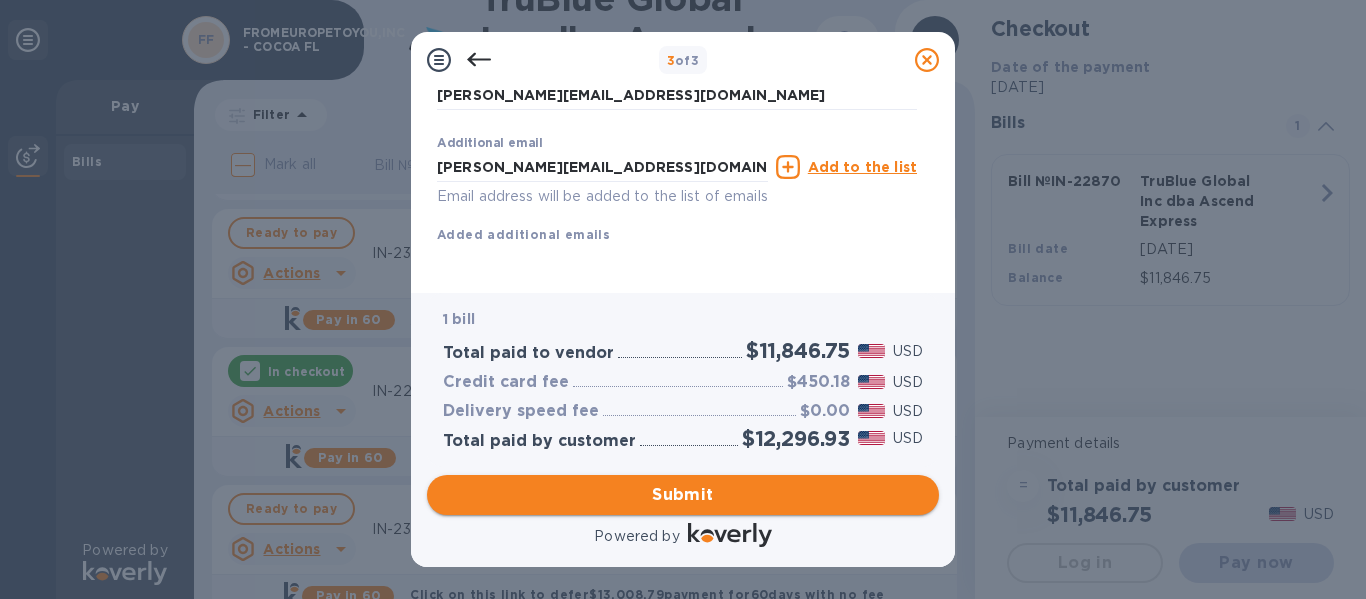 click on "Submit" at bounding box center [683, 495] 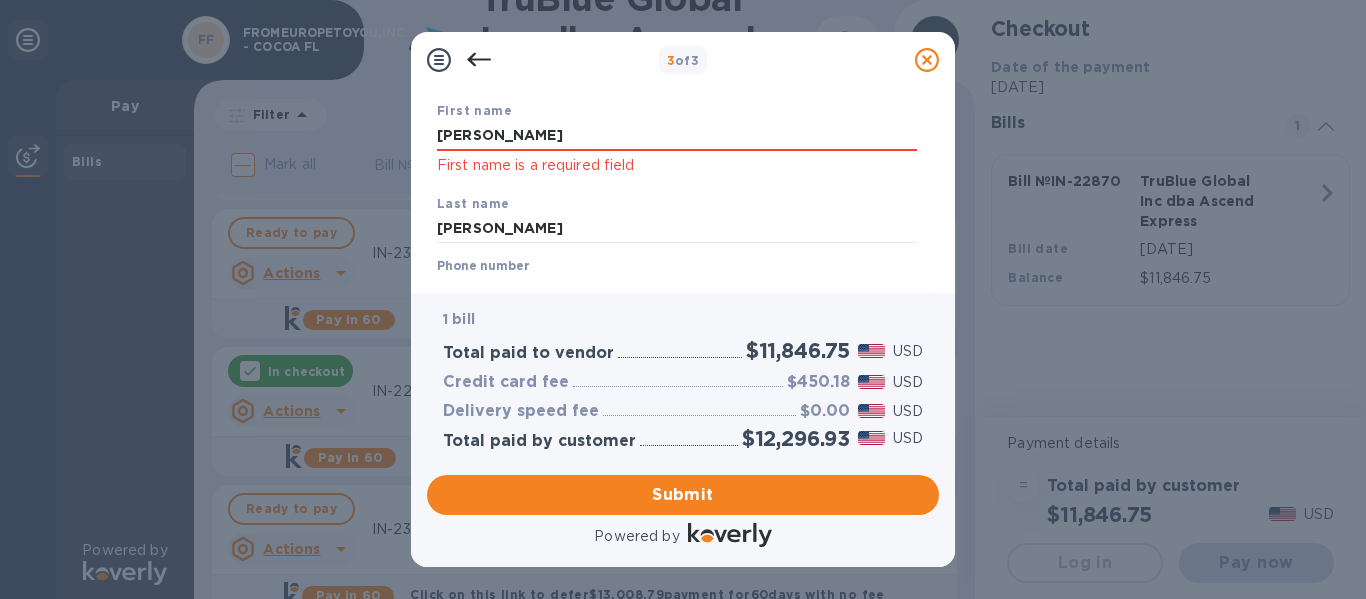 scroll, scrollTop: 105, scrollLeft: 0, axis: vertical 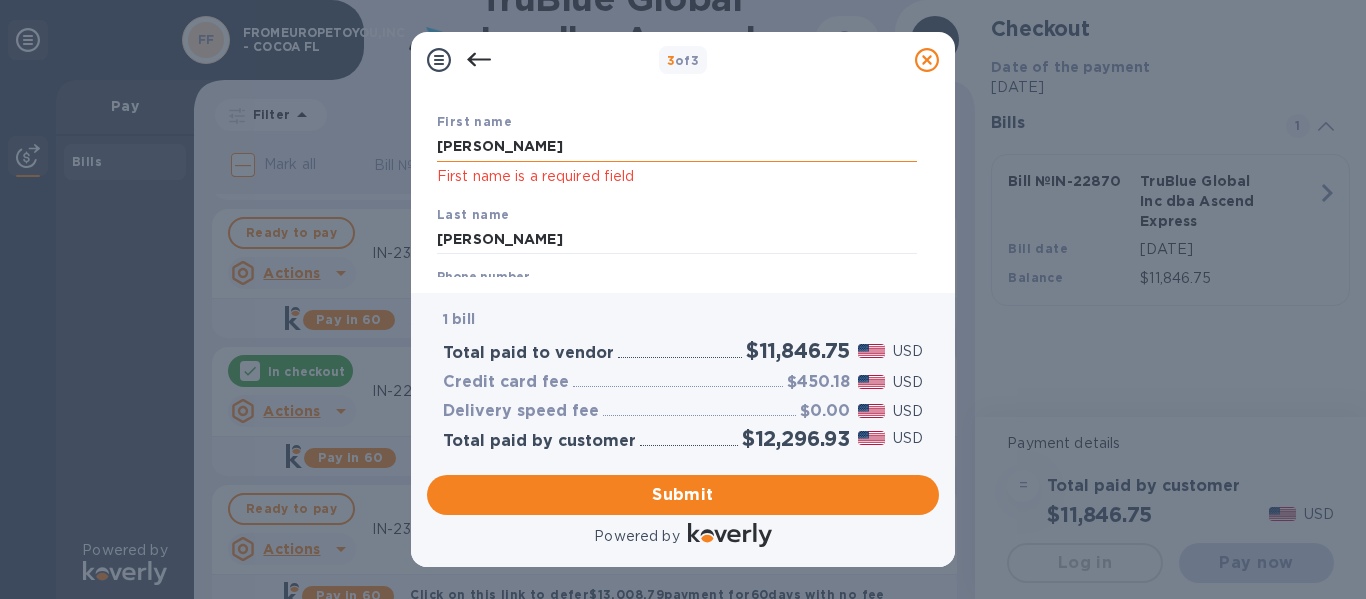 click on "[PERSON_NAME]" at bounding box center [677, 147] 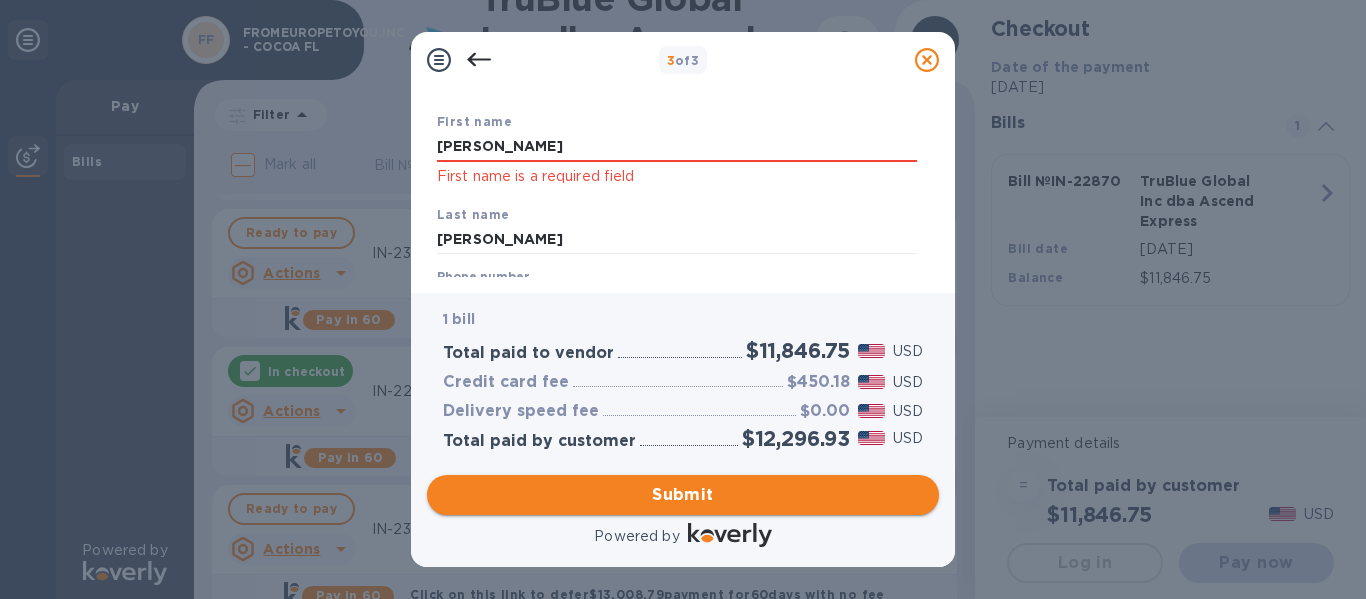 click on "Submit" at bounding box center (683, 495) 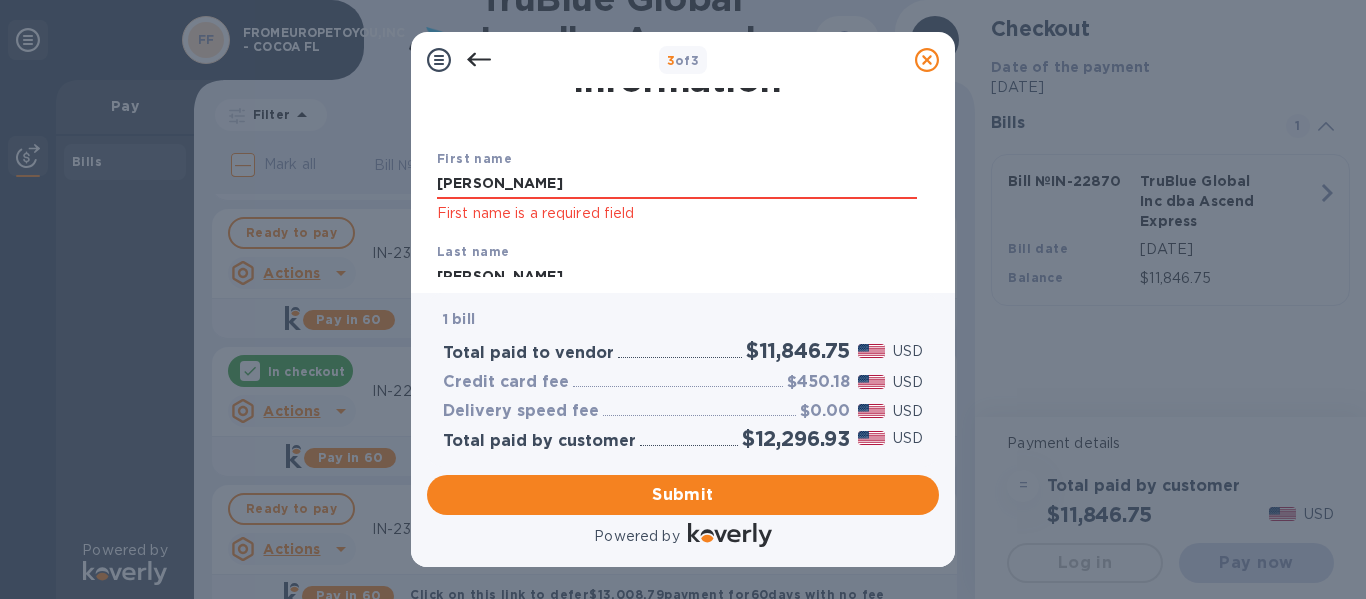 scroll, scrollTop: 0, scrollLeft: 0, axis: both 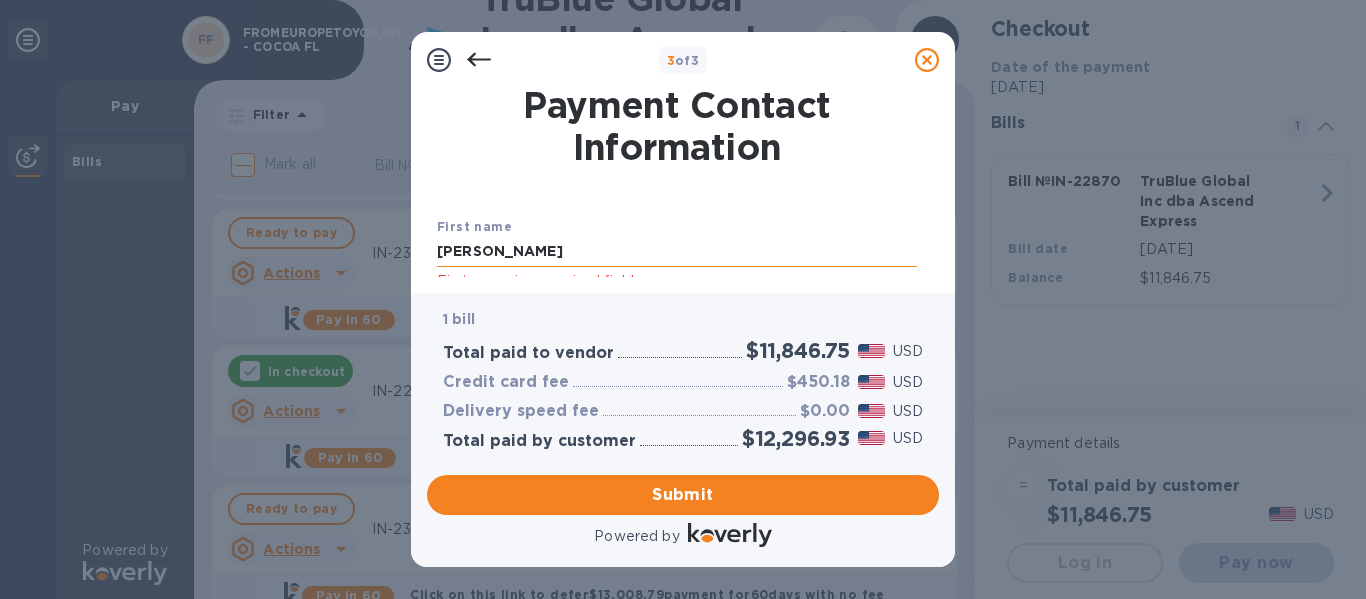 click on "[PERSON_NAME]" at bounding box center [677, 252] 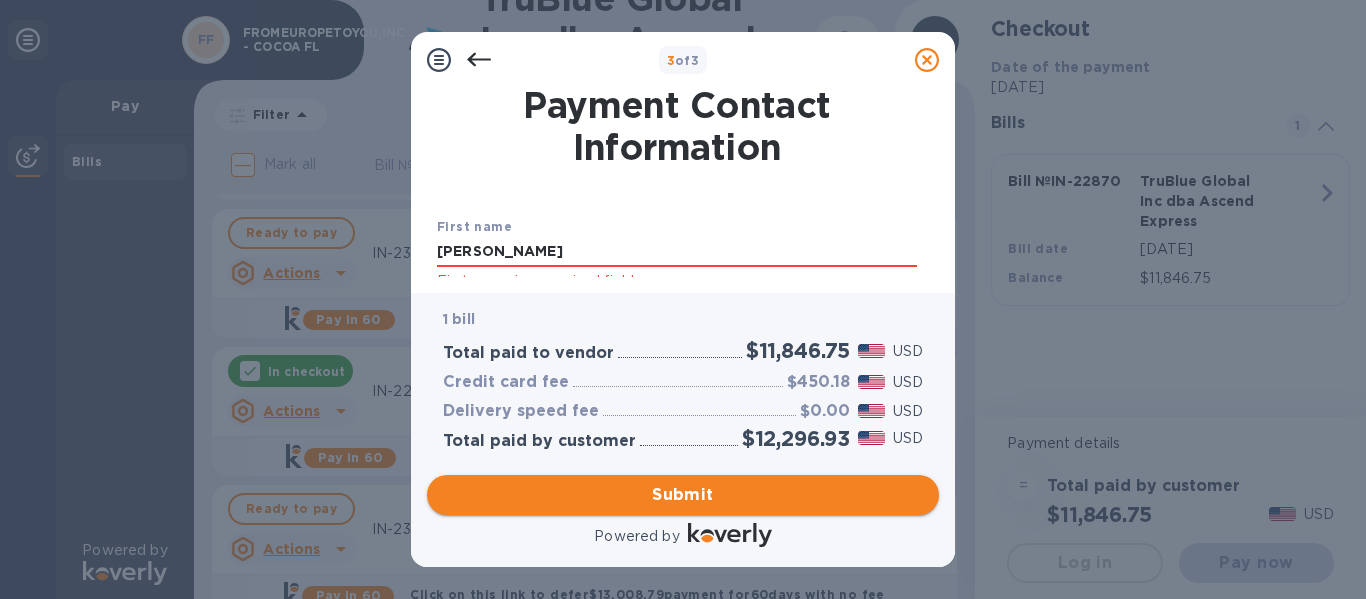 type on "[PERSON_NAME]" 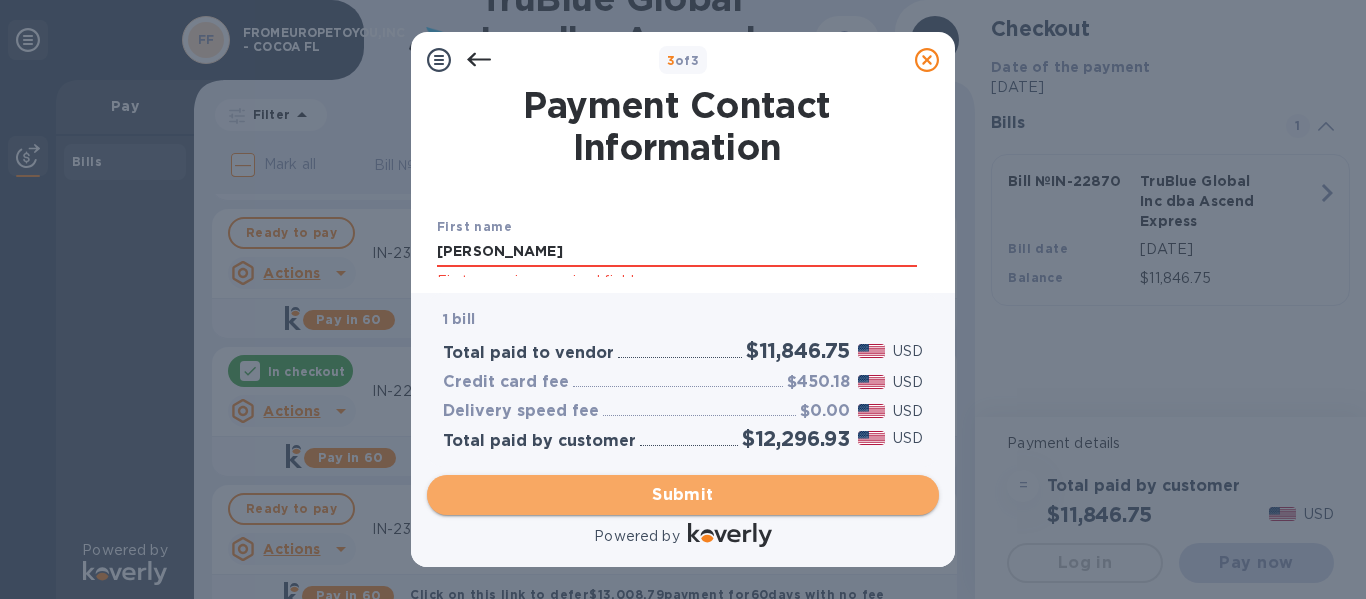 click on "Submit" at bounding box center [683, 495] 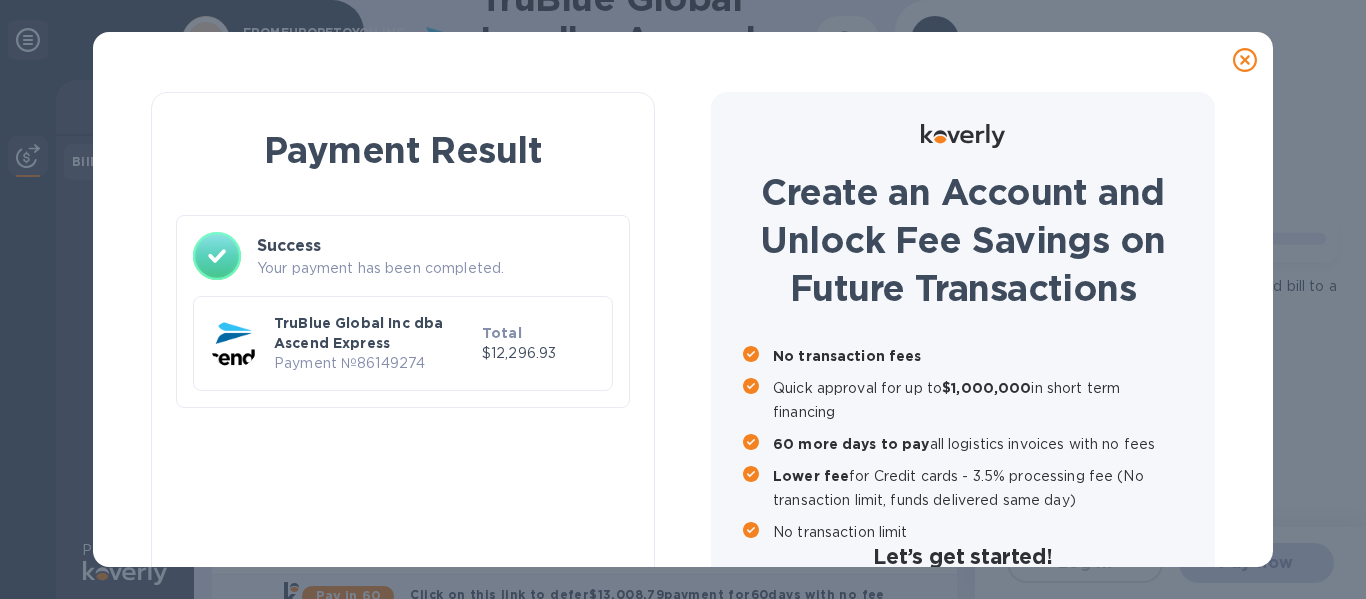 scroll, scrollTop: 0, scrollLeft: 0, axis: both 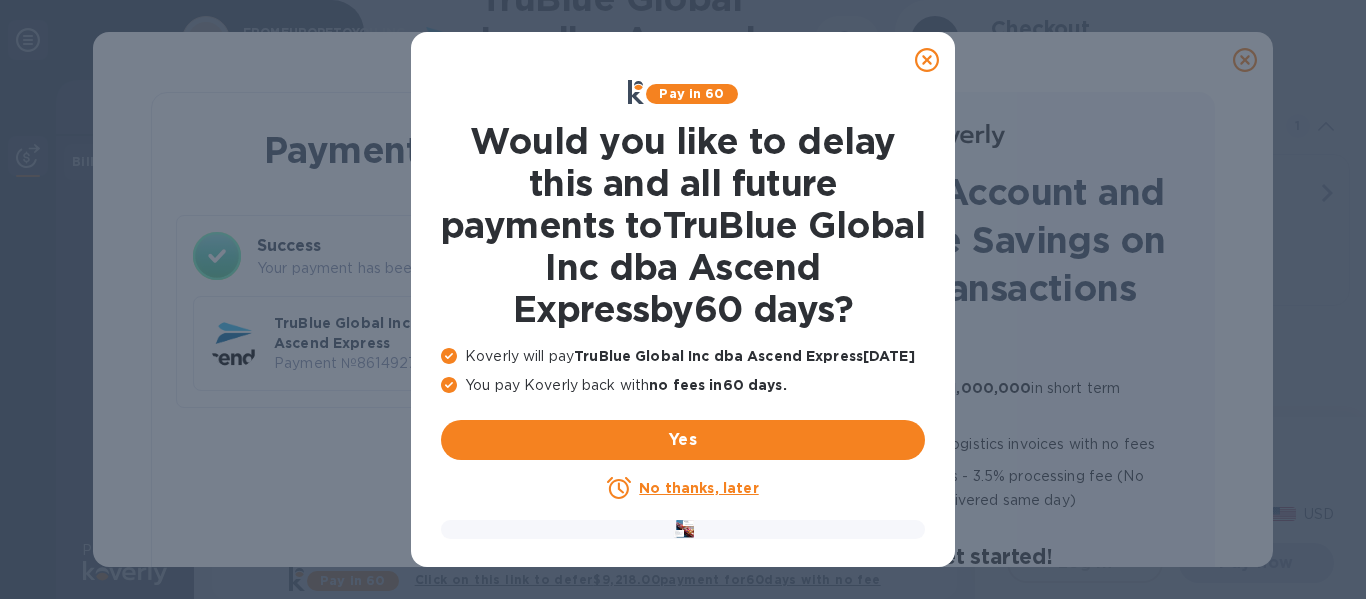 click at bounding box center [927, 60] 